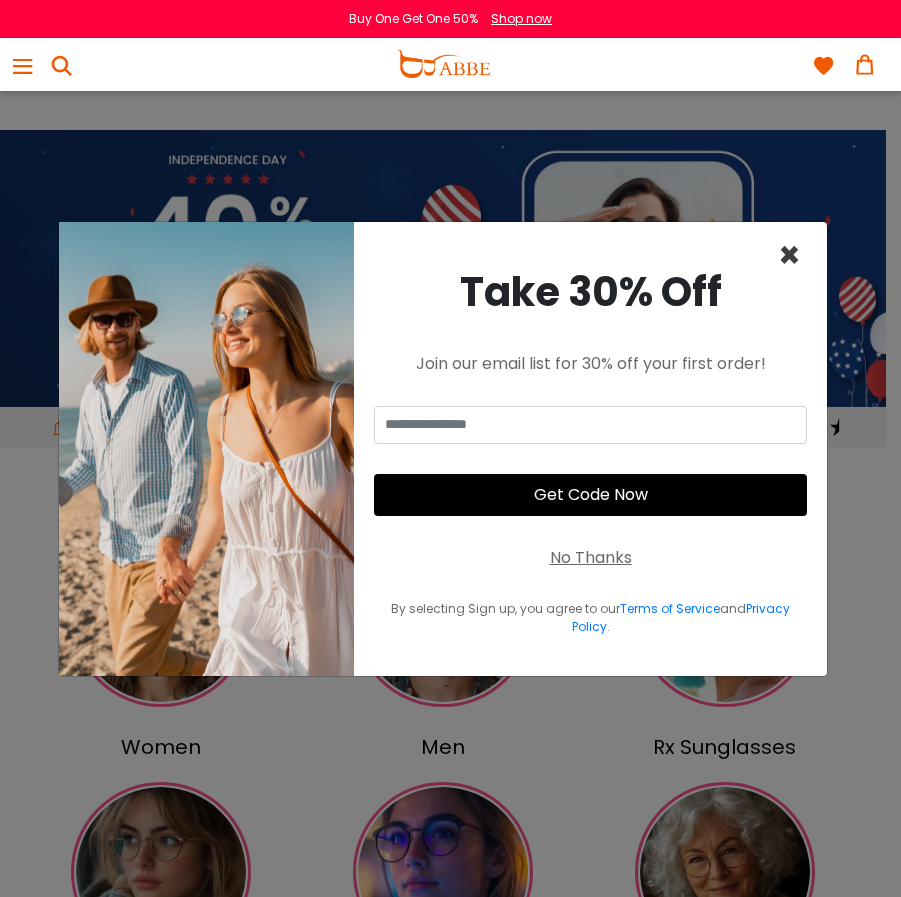 scroll, scrollTop: 0, scrollLeft: 0, axis: both 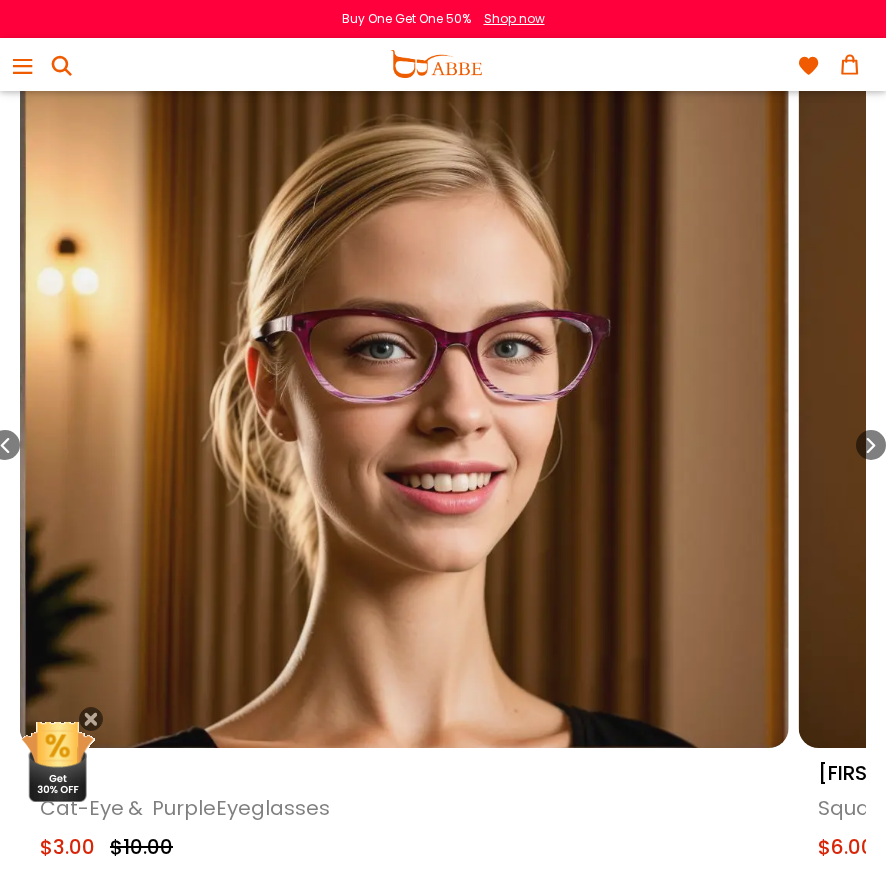 click at bounding box center (404, 364) 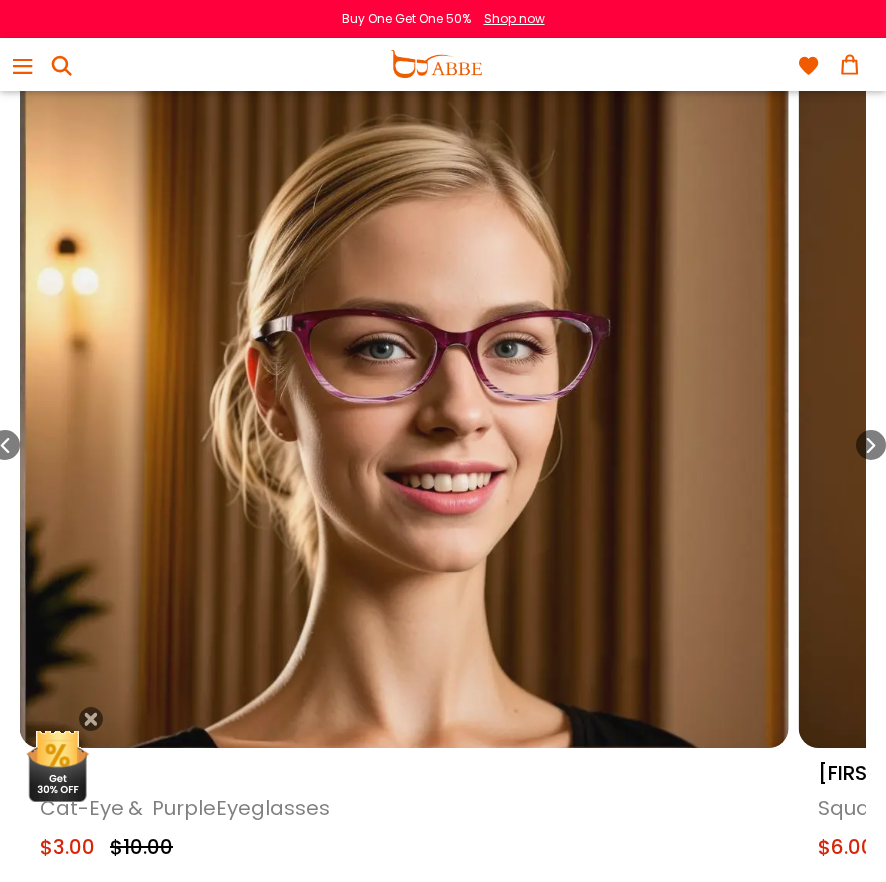 click at bounding box center (404, 364) 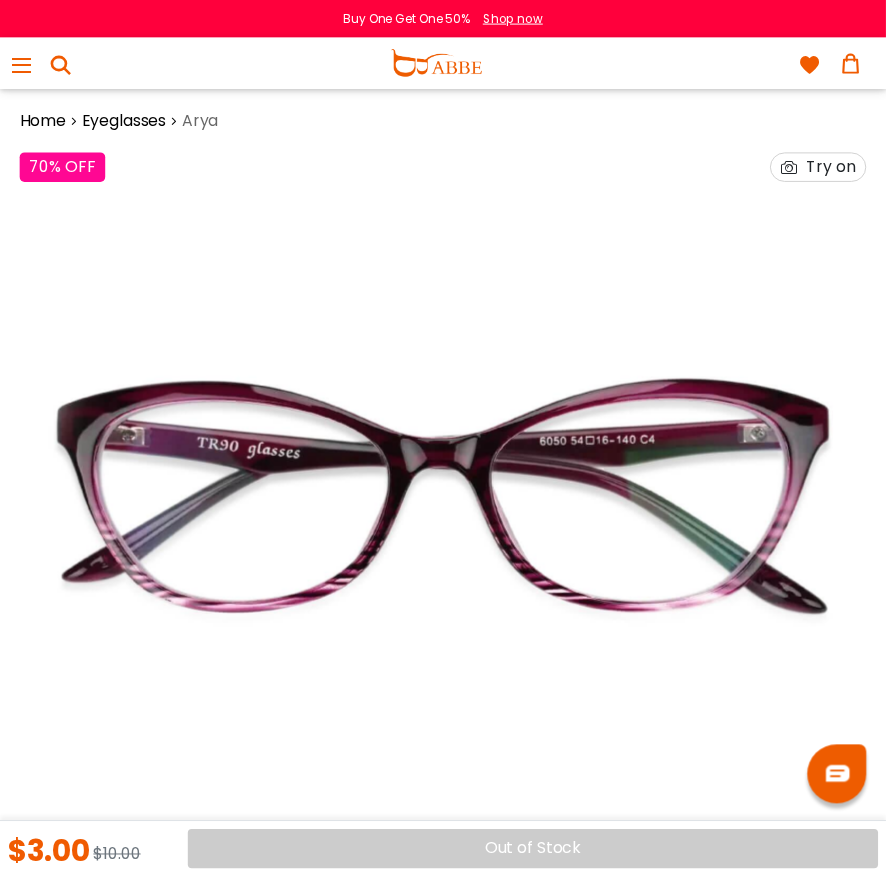 scroll, scrollTop: 324, scrollLeft: 0, axis: vertical 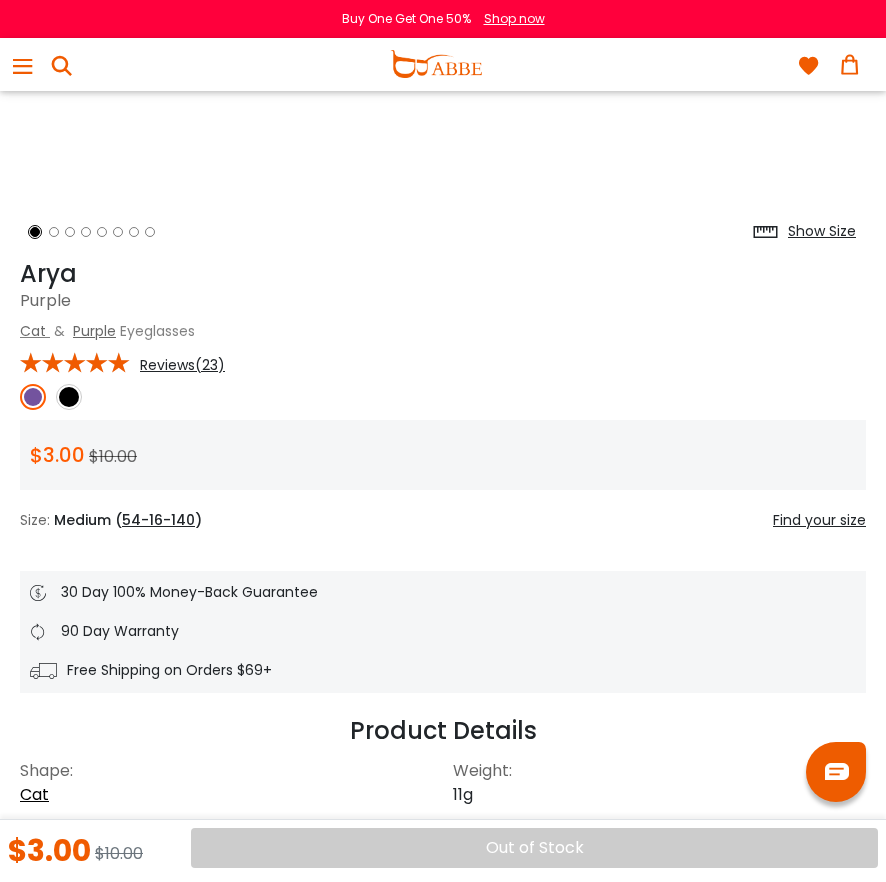click at bounding box center (33, 397) 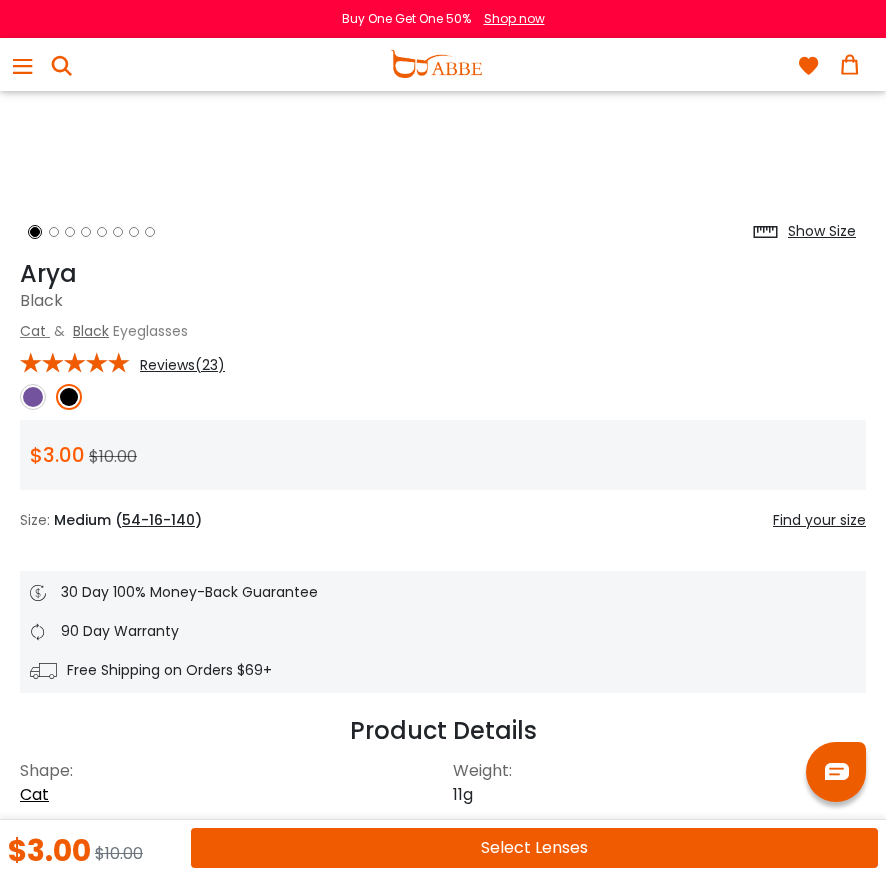 click on "Select Lenses" at bounding box center (534, 848) 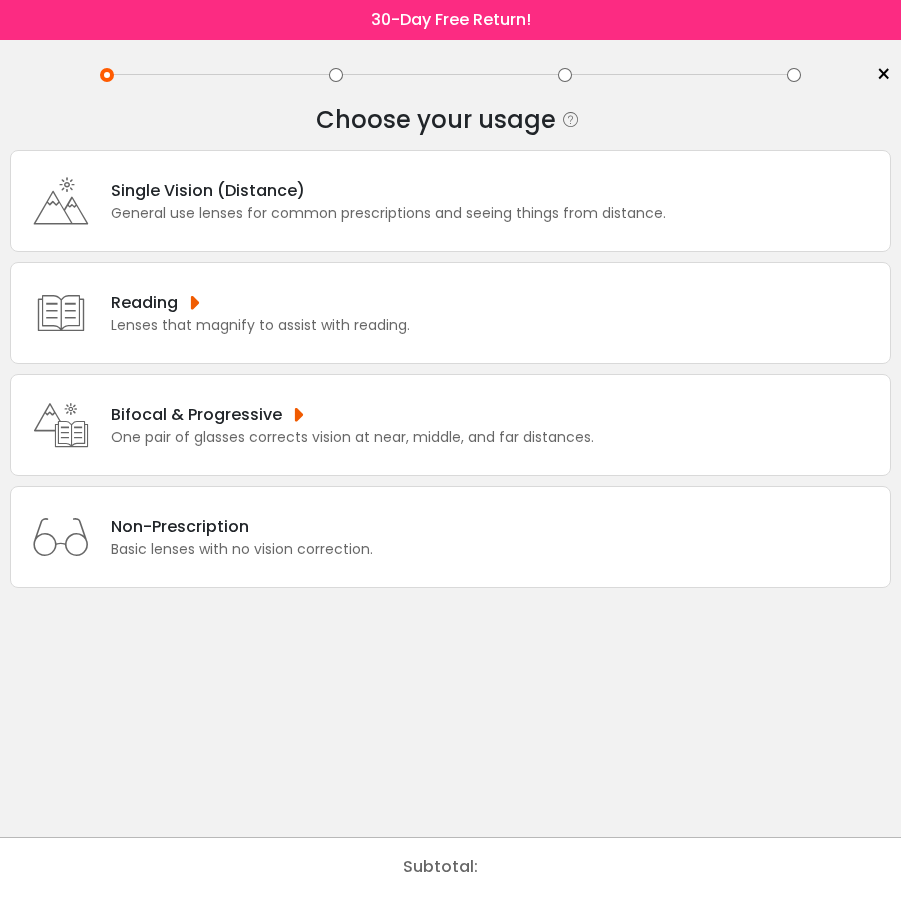 scroll, scrollTop: 0, scrollLeft: 0, axis: both 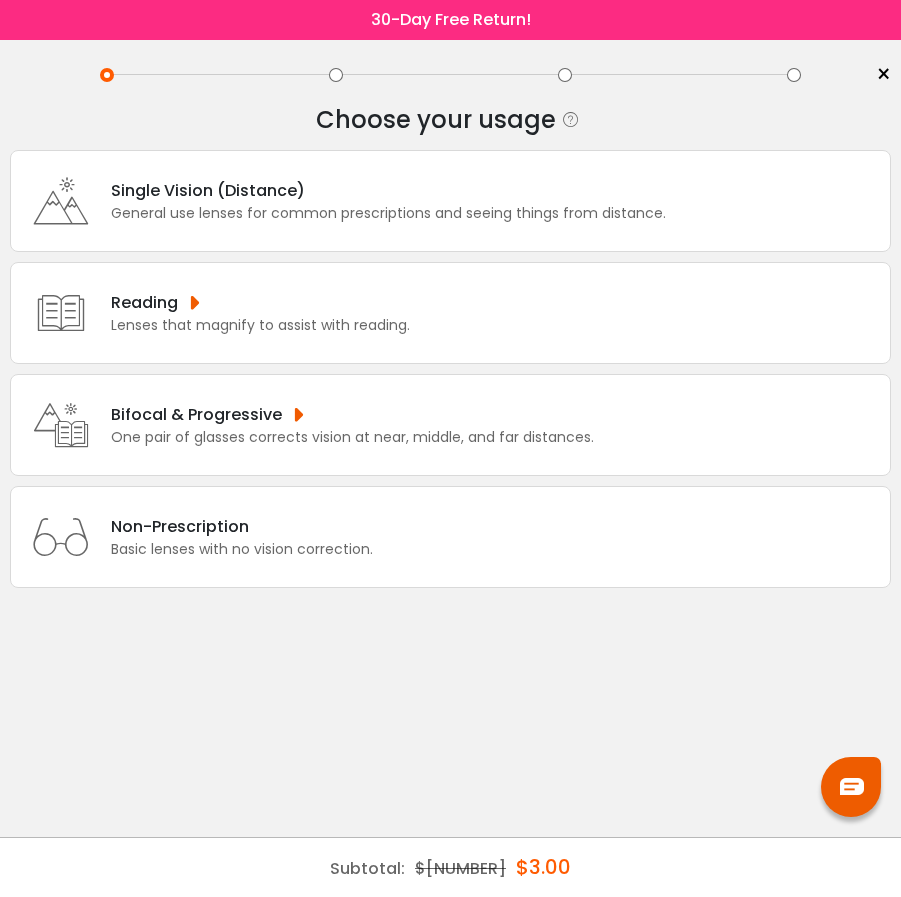 click on "Single Vision (Distance)
General use lenses for common prescriptions and seeing things from distance." at bounding box center [450, 201] 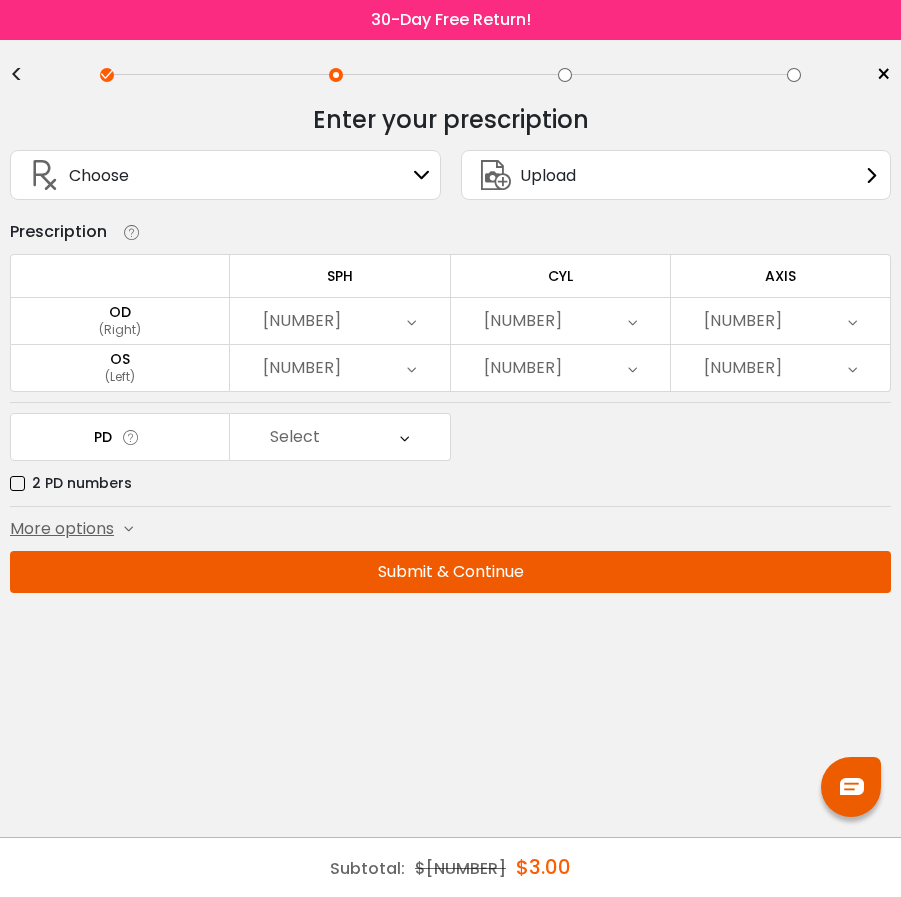 click on "0.00" at bounding box center (339, 321) 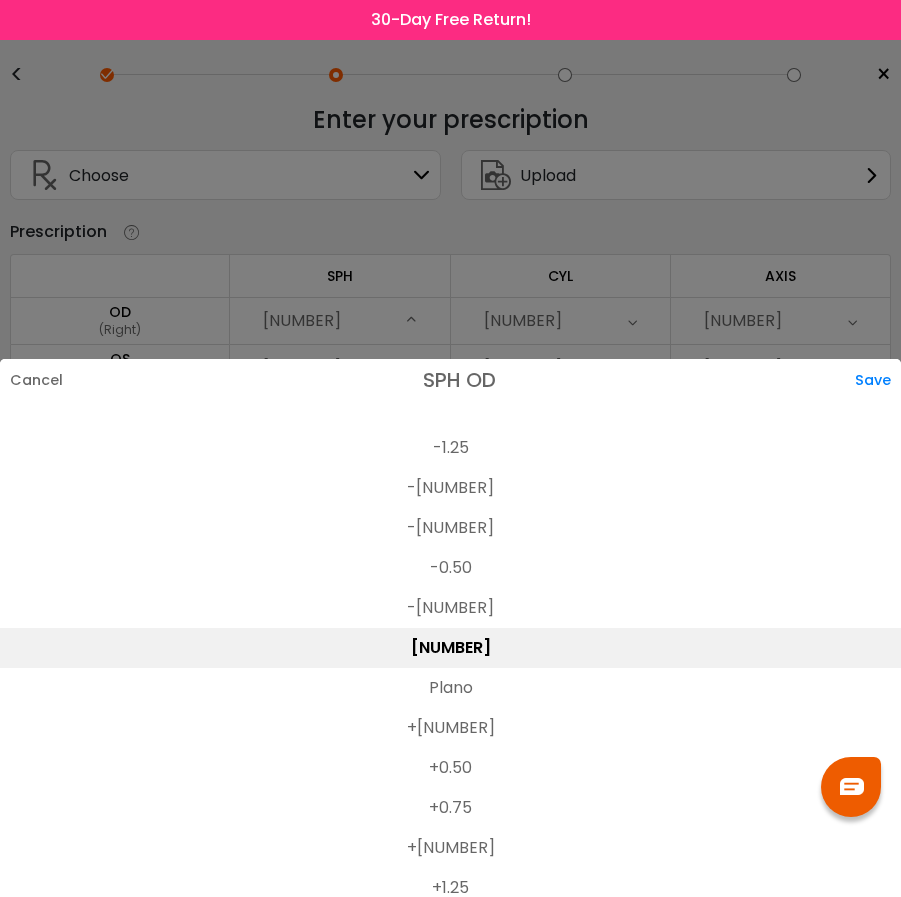 drag, startPoint x: 359, startPoint y: 591, endPoint x: 393, endPoint y: 527, distance: 72.47068 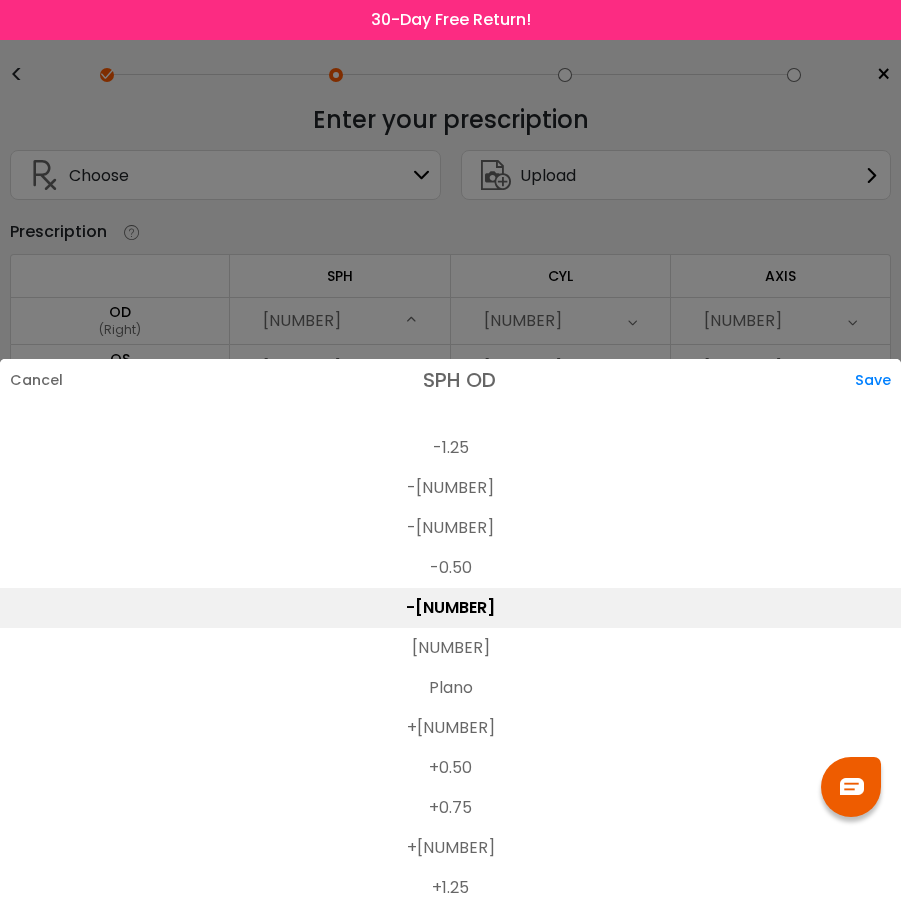 drag, startPoint x: 428, startPoint y: 610, endPoint x: 431, endPoint y: 578, distance: 32.140316 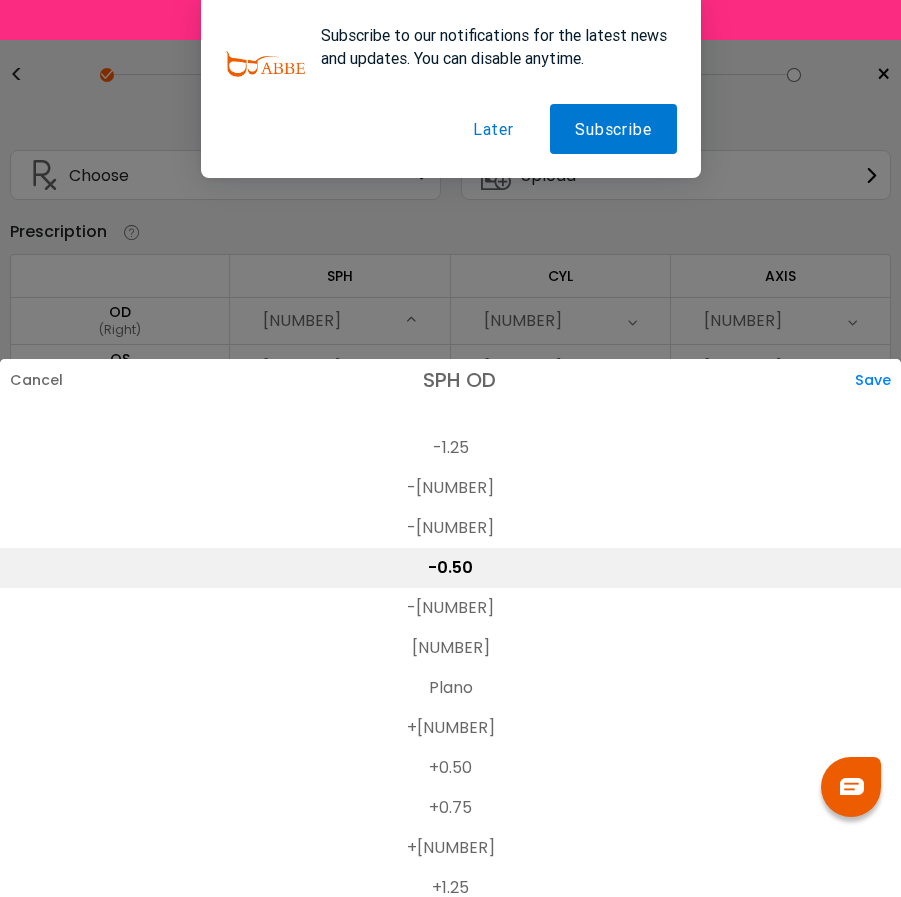 click on "-0.50" at bounding box center (450, 568) 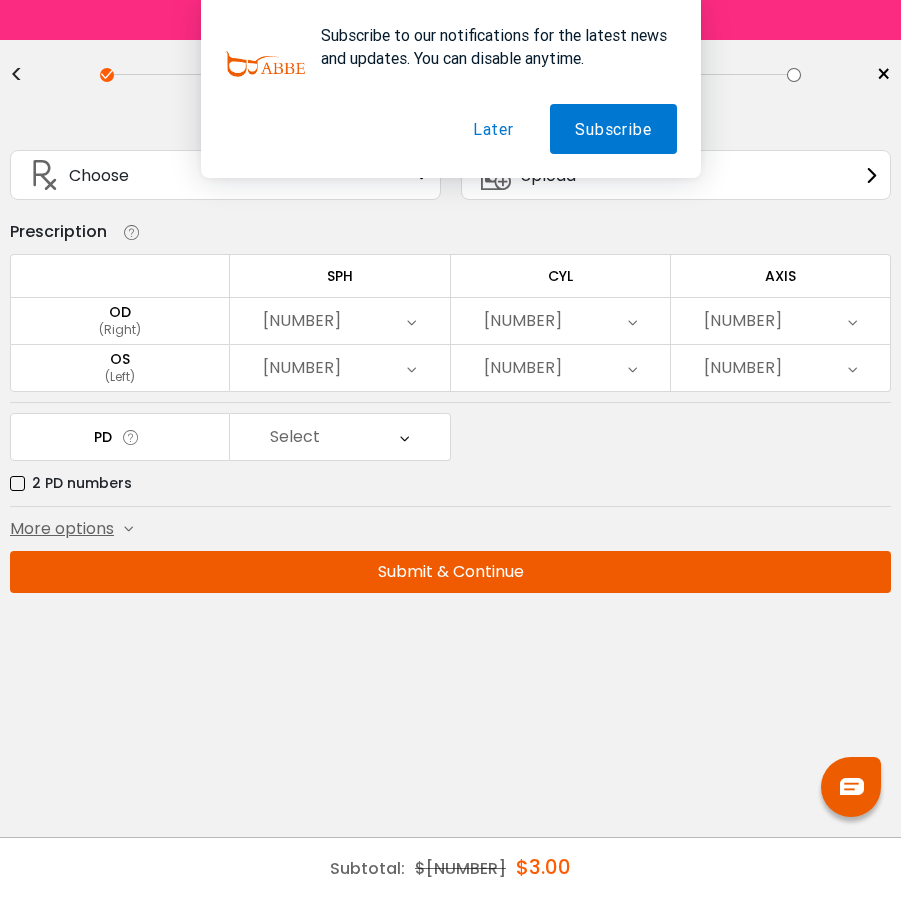 click on "0.00" at bounding box center (339, 321) 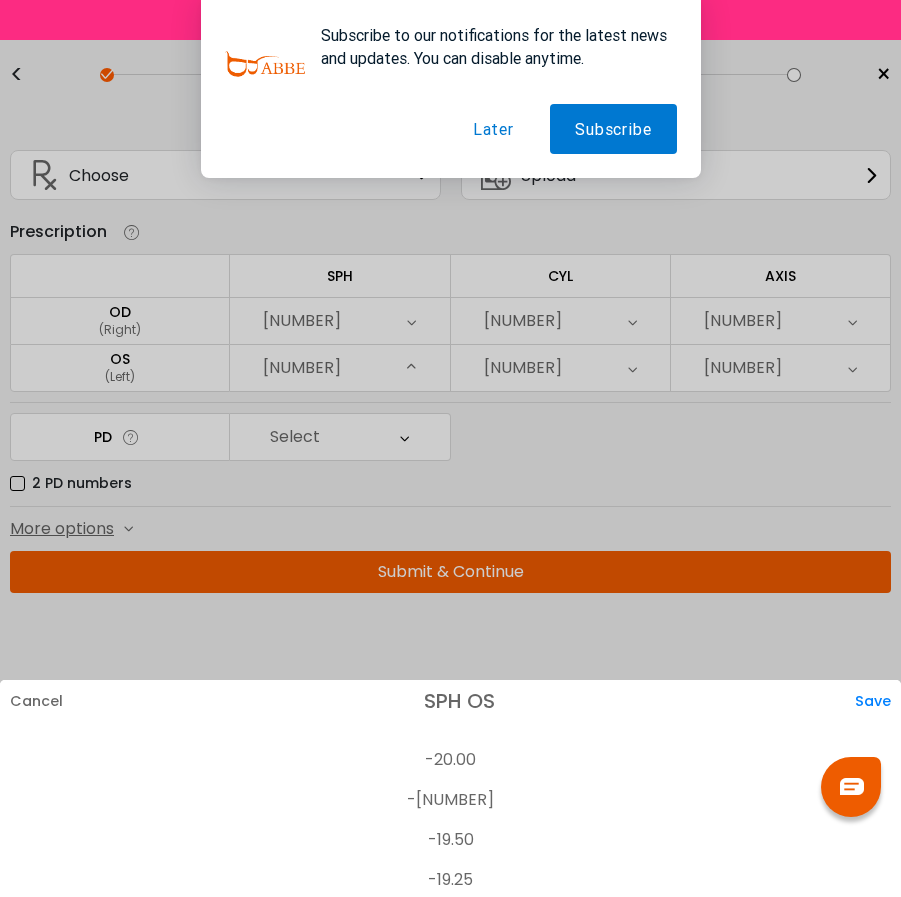 scroll, scrollTop: 2991, scrollLeft: 0, axis: vertical 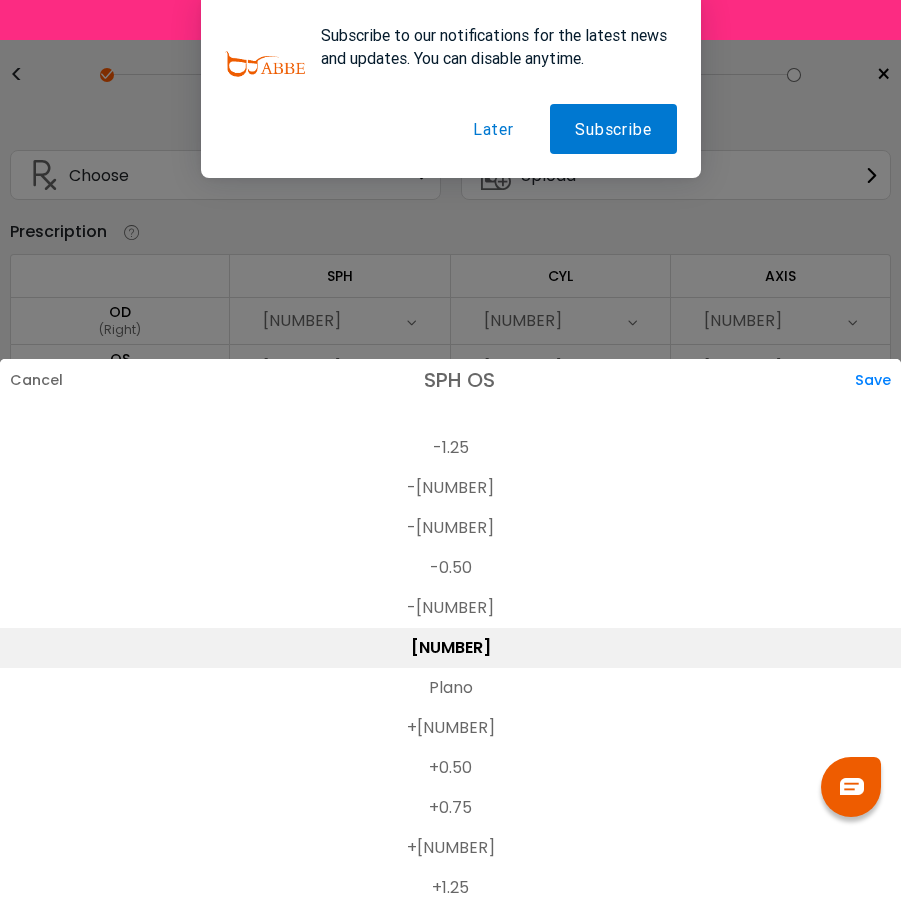 drag, startPoint x: 416, startPoint y: 521, endPoint x: 442, endPoint y: 524, distance: 26.172504 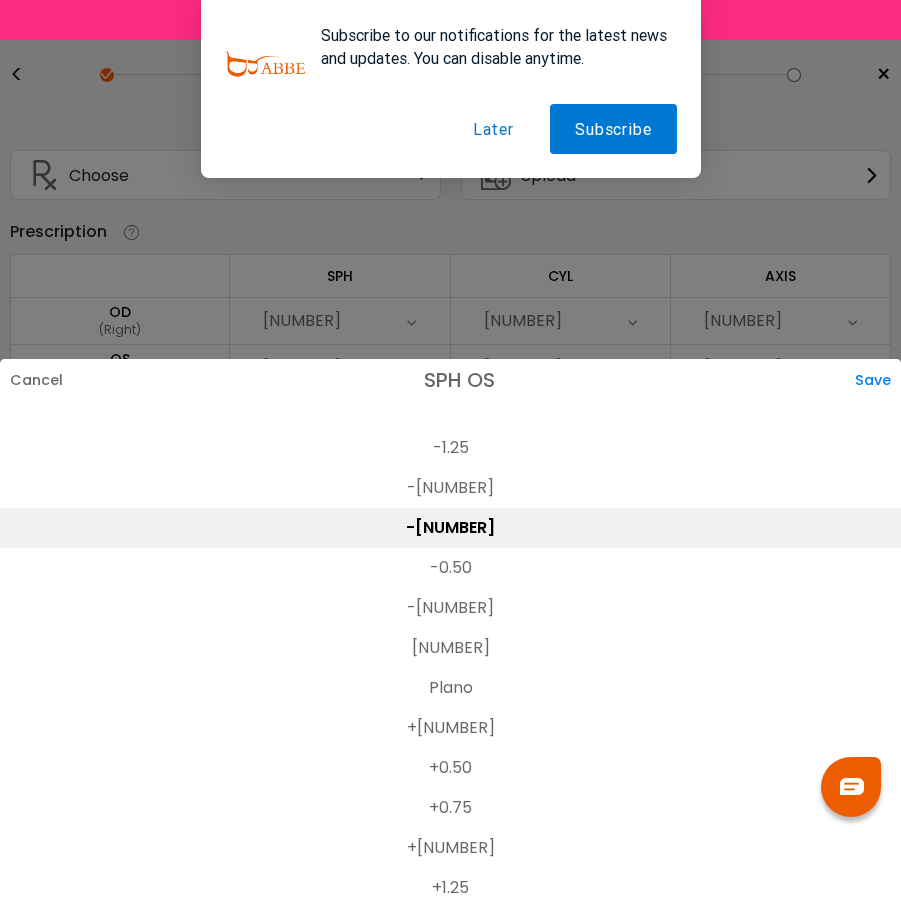 click on "Save" at bounding box center [878, 380] 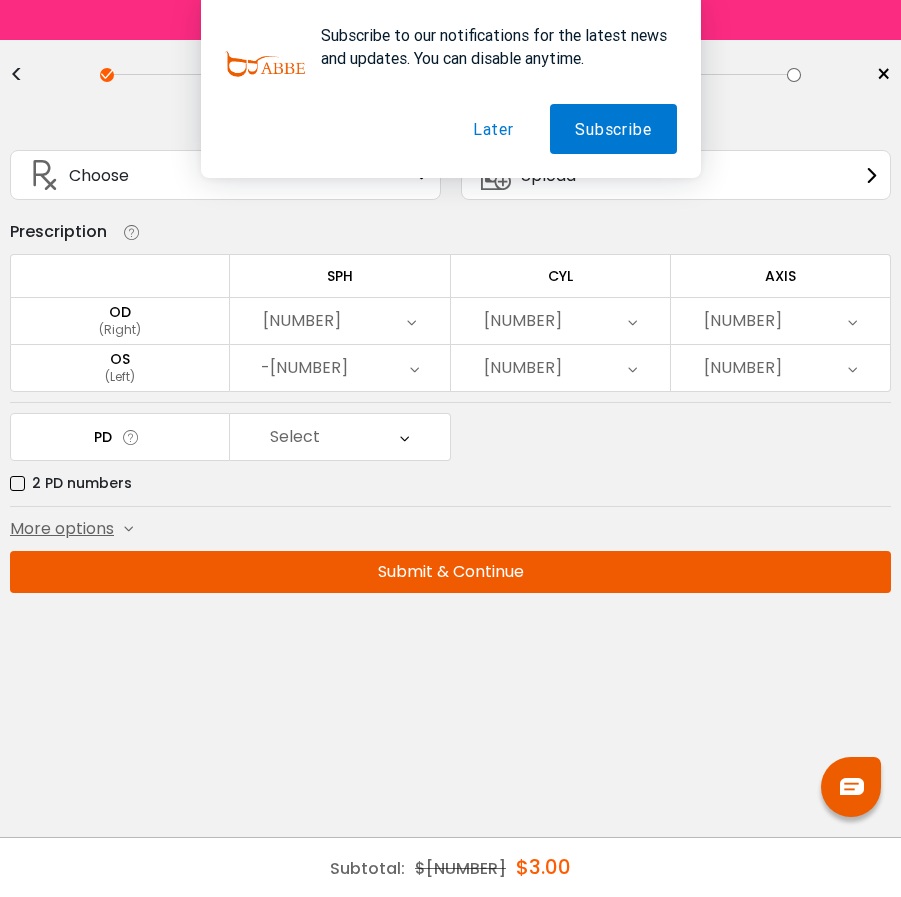 click on "0.00" at bounding box center [339, 321] 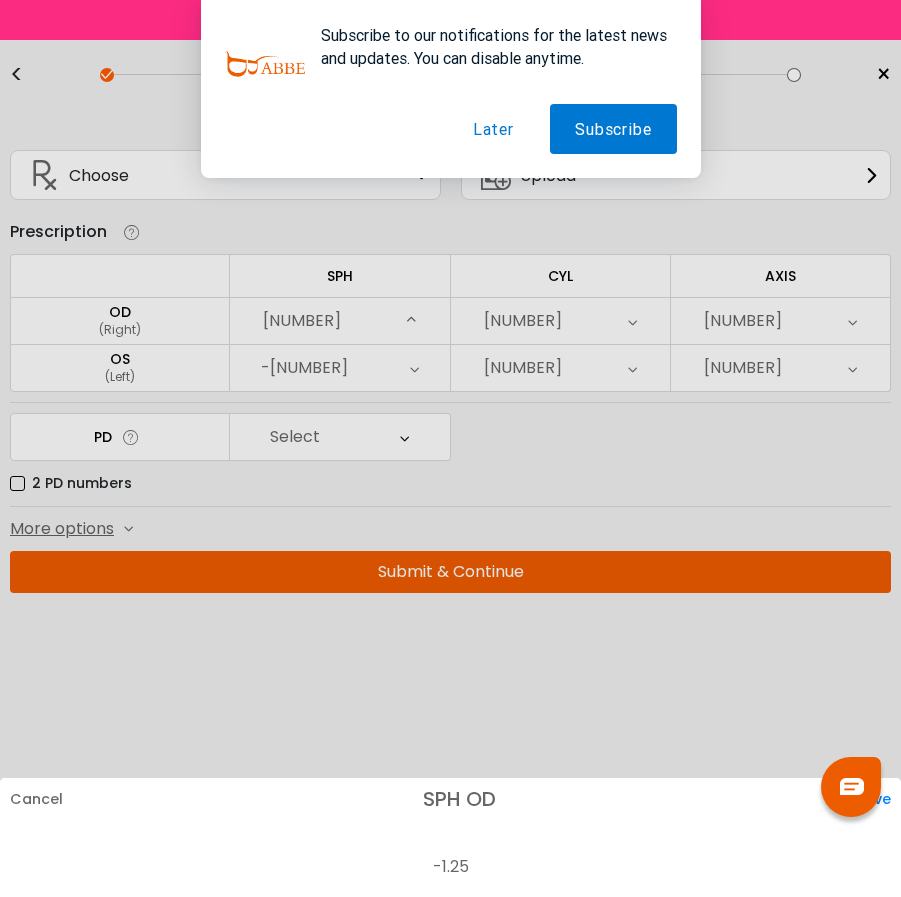 scroll, scrollTop: 2911, scrollLeft: 0, axis: vertical 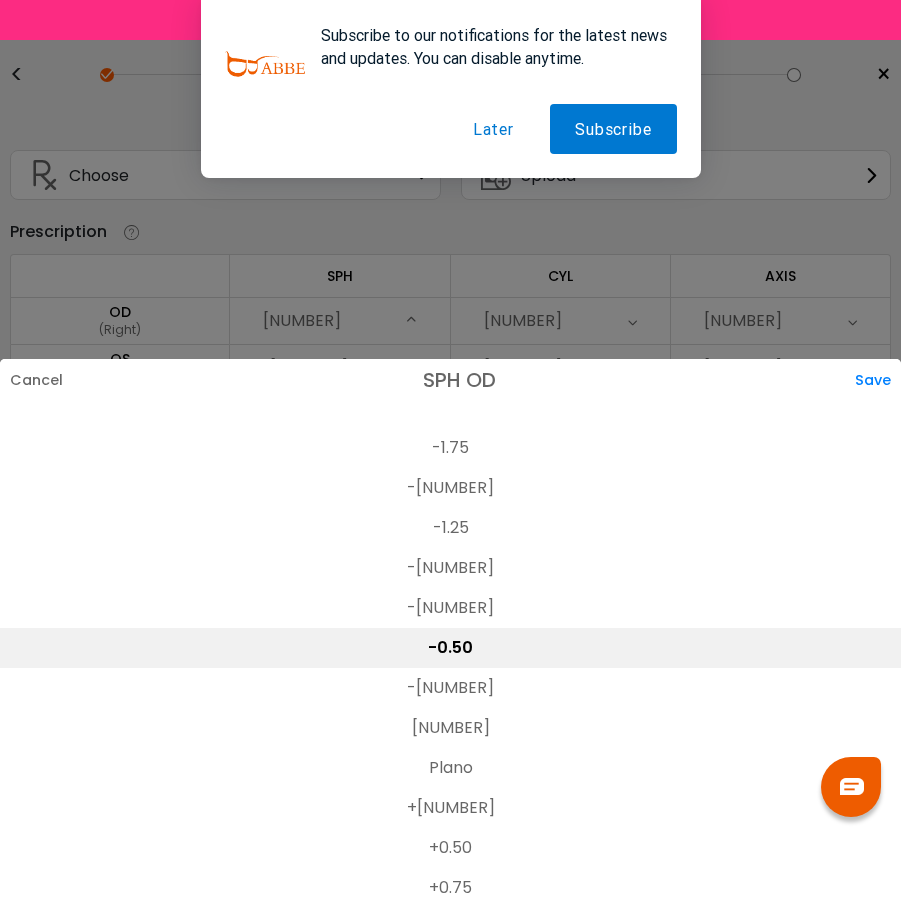 drag, startPoint x: 573, startPoint y: 521, endPoint x: 732, endPoint y: 414, distance: 191.65073 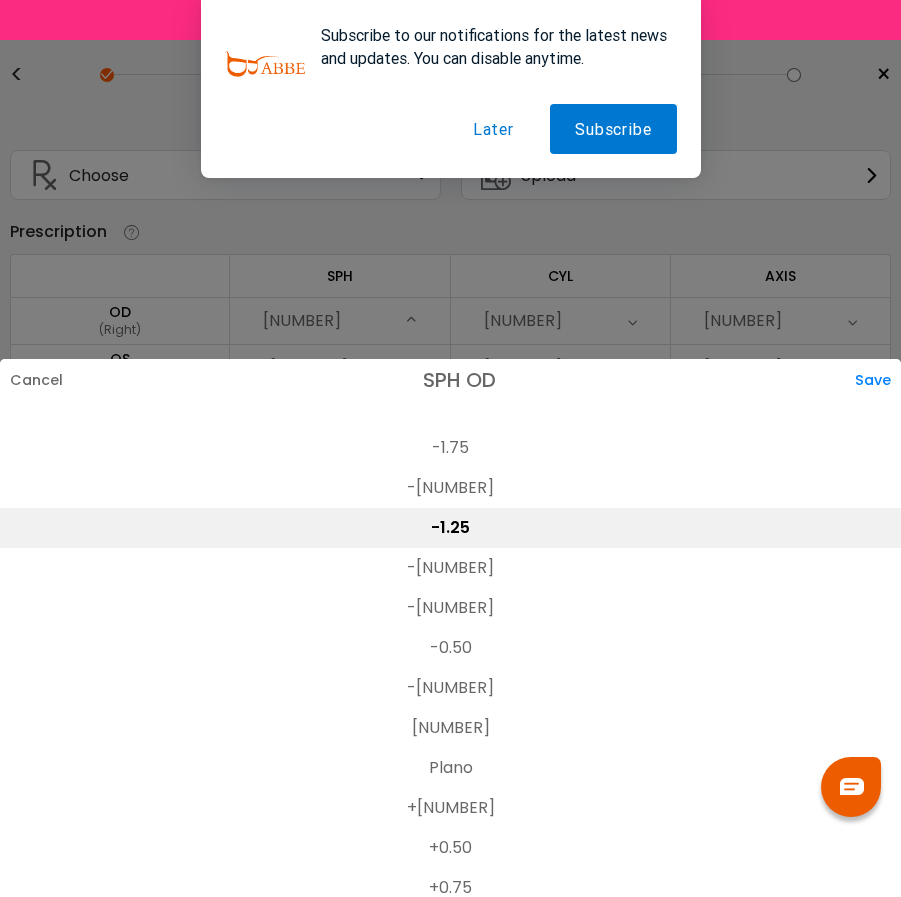 click on "Save" at bounding box center [878, 380] 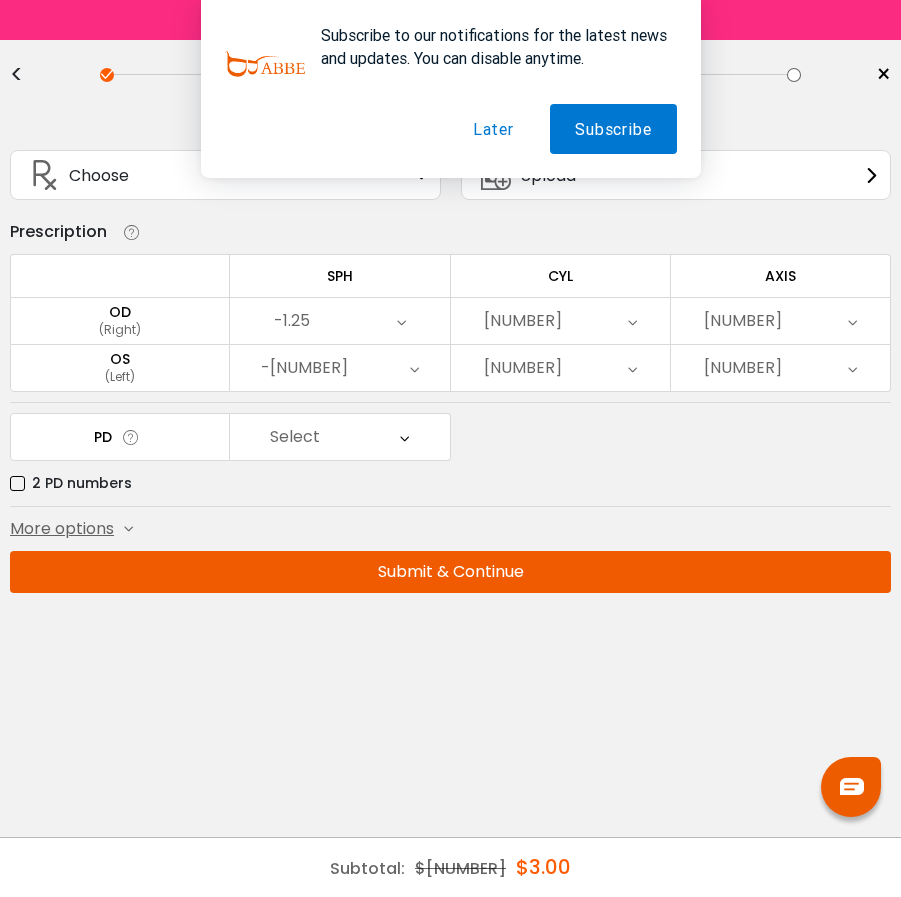 click on "0.00" at bounding box center (339, 321) 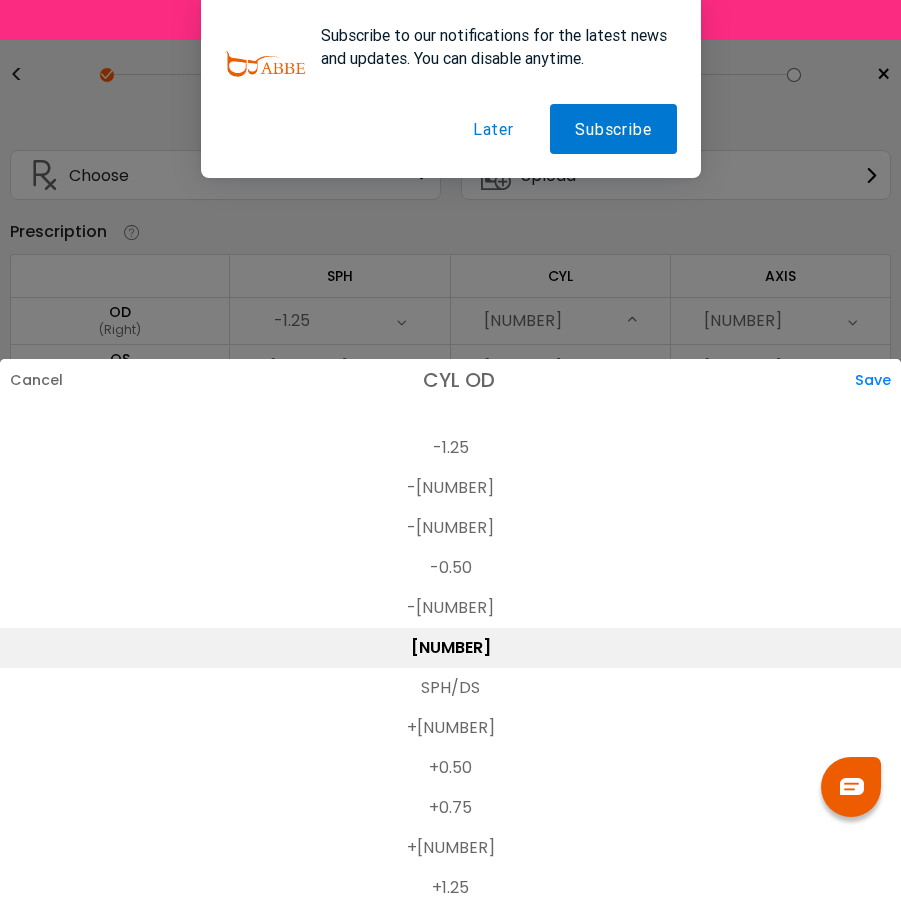 click on "-0.50" at bounding box center [450, 568] 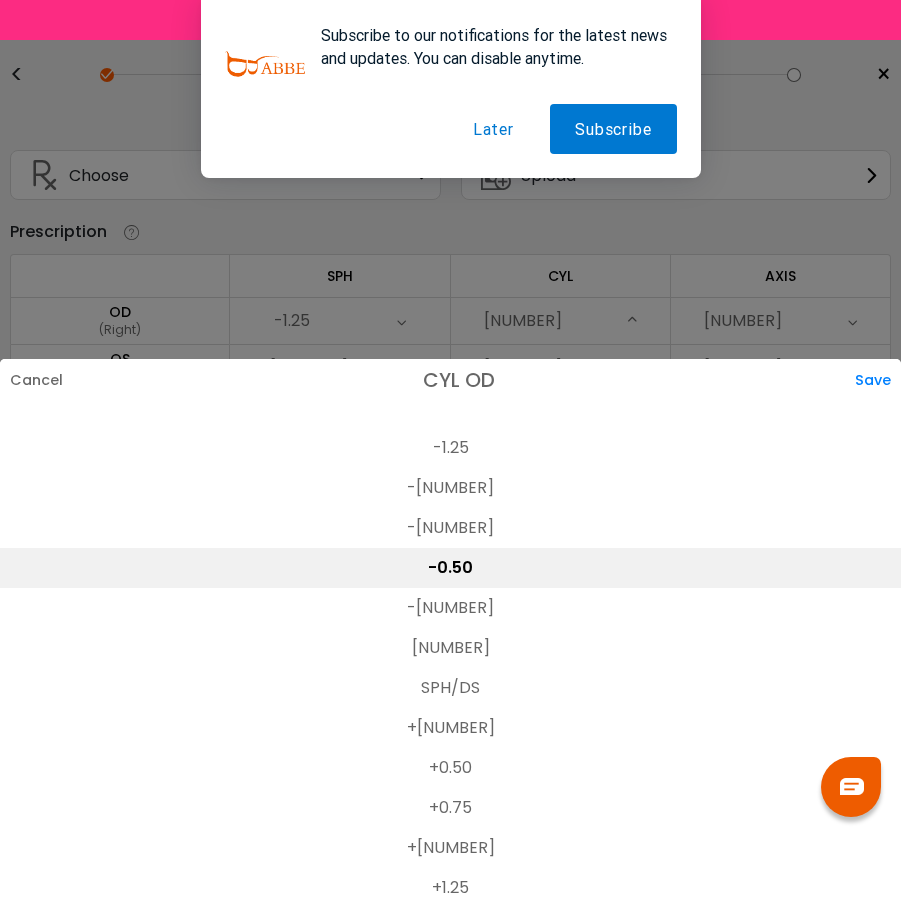 click on "Save" at bounding box center [878, 380] 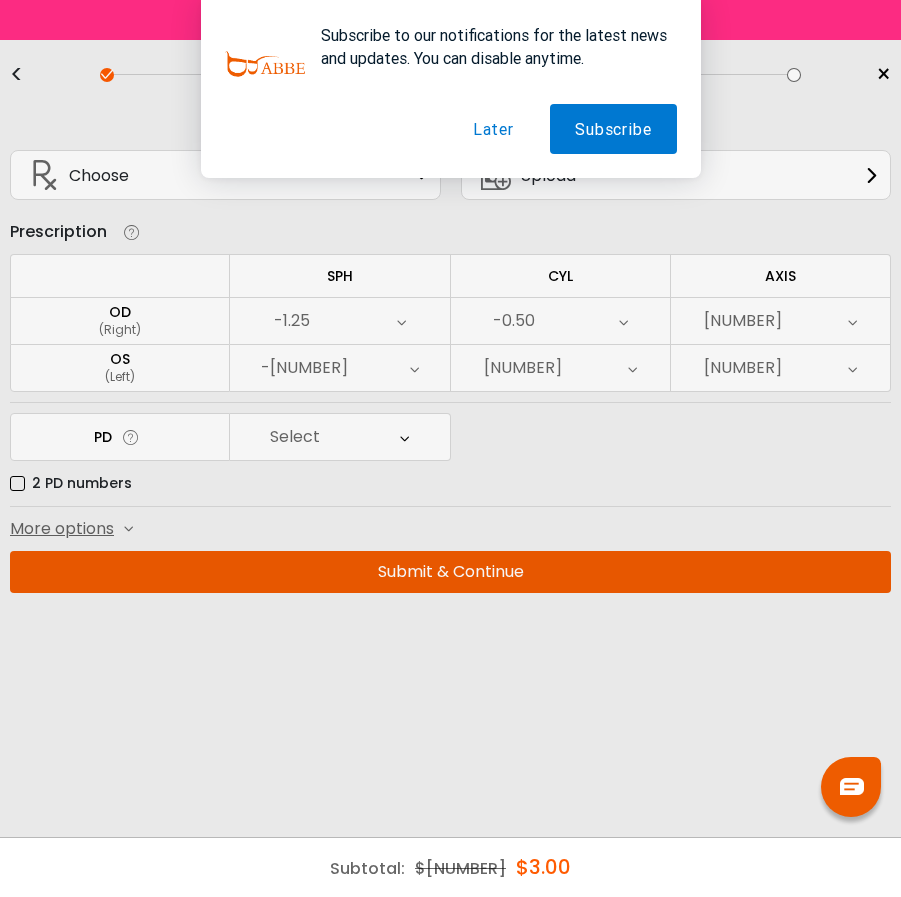 click on "Eyeglasses
Thanks for your subscription
Please use coupon code " NEWCOMER " to get high-quality frames for only $1 on your first order. We have a wide range of over 60 frames in stock to choose from.
Copy this coupon code by click the button below, or you can get this coupon code by checking your email laterly.
Copy
>
30-Day Free Return!
Arya
Black & TR Eyeglasses
<
×" at bounding box center [450, 468] 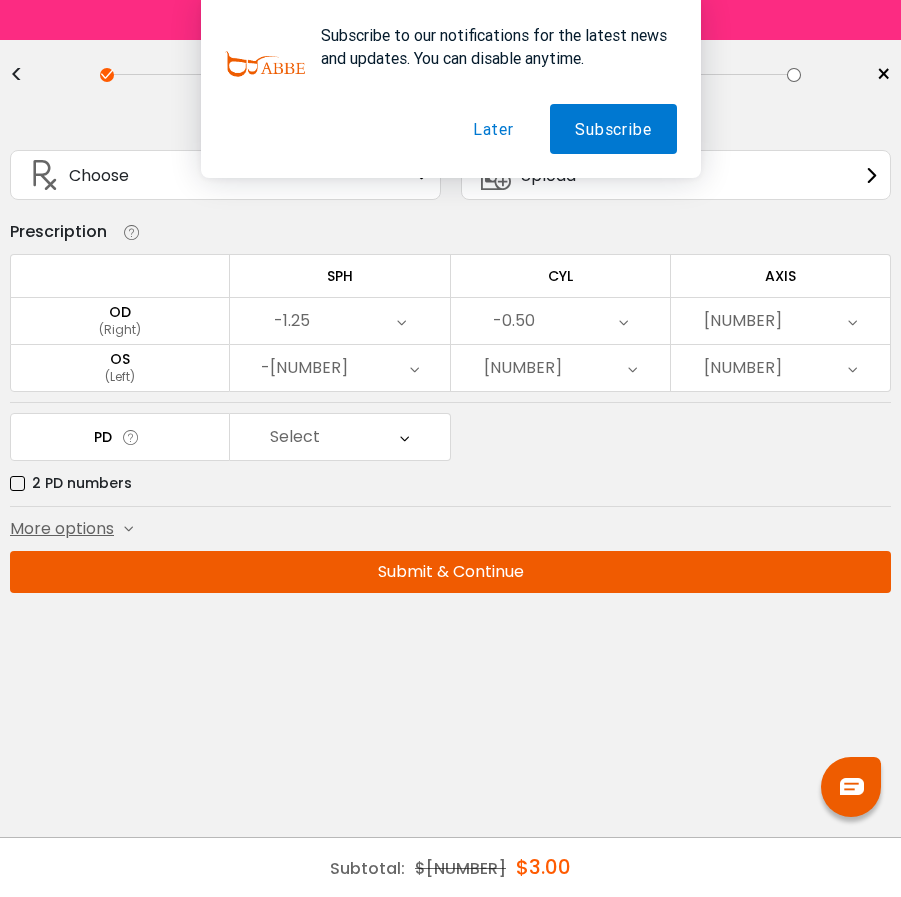 click on "0.00" at bounding box center [292, 321] 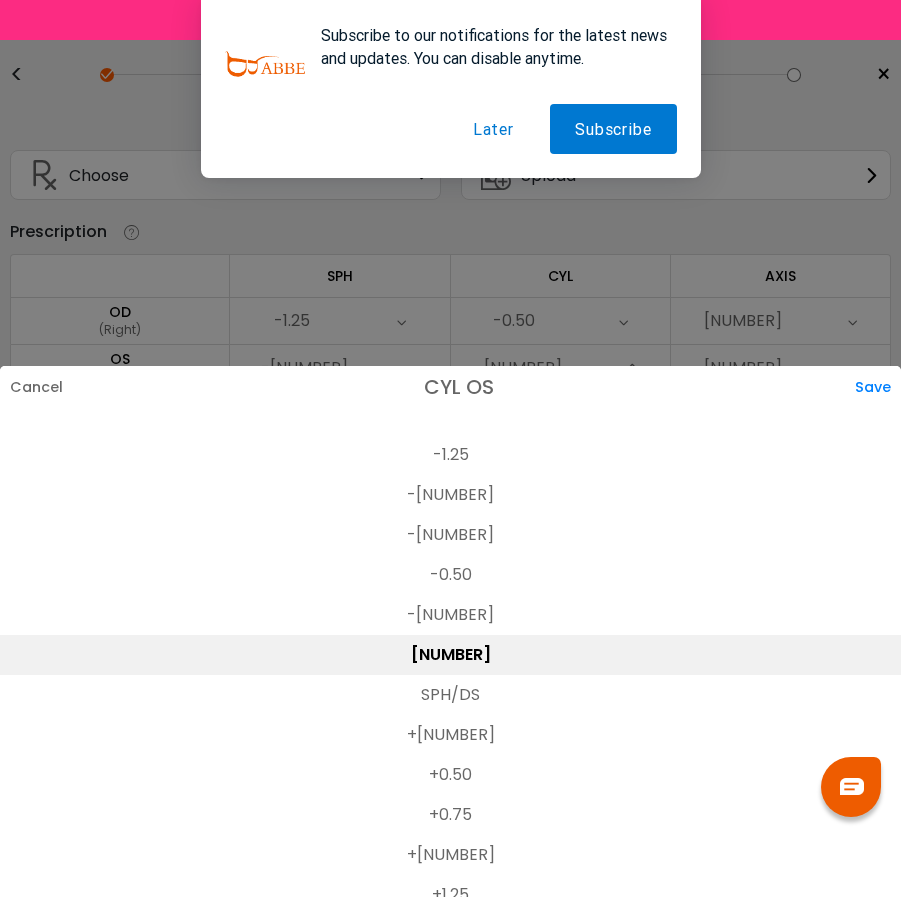 click on "-0.50" at bounding box center [450, 575] 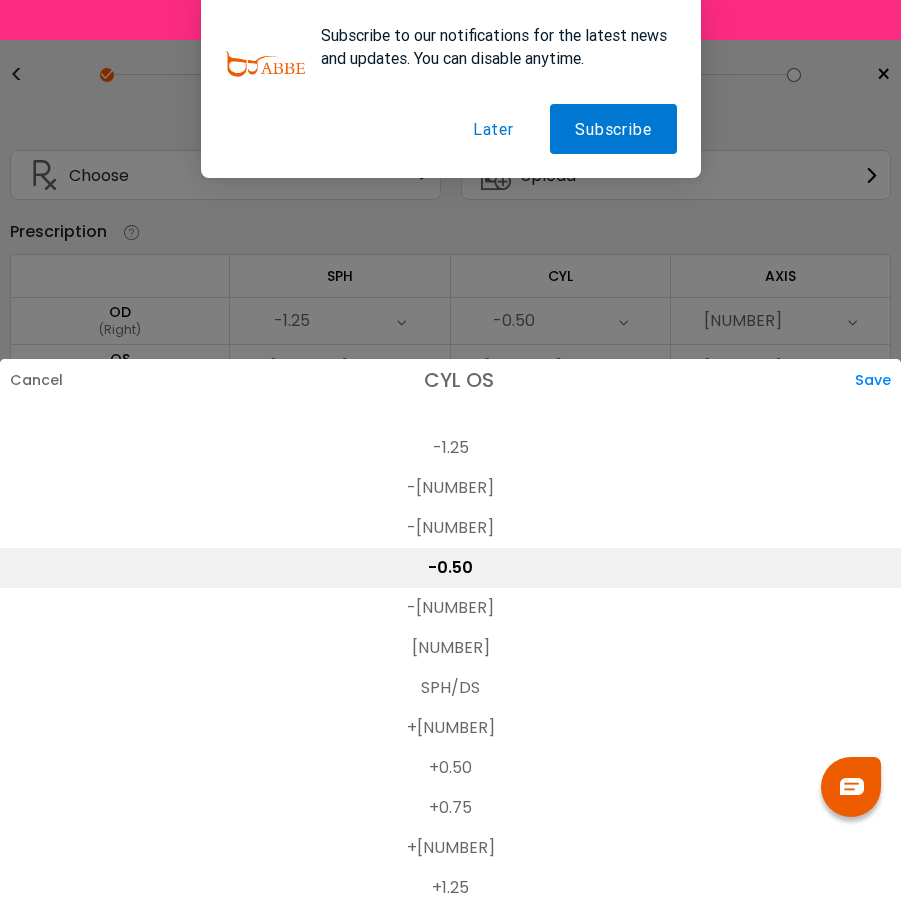 click on "Save" at bounding box center (878, 380) 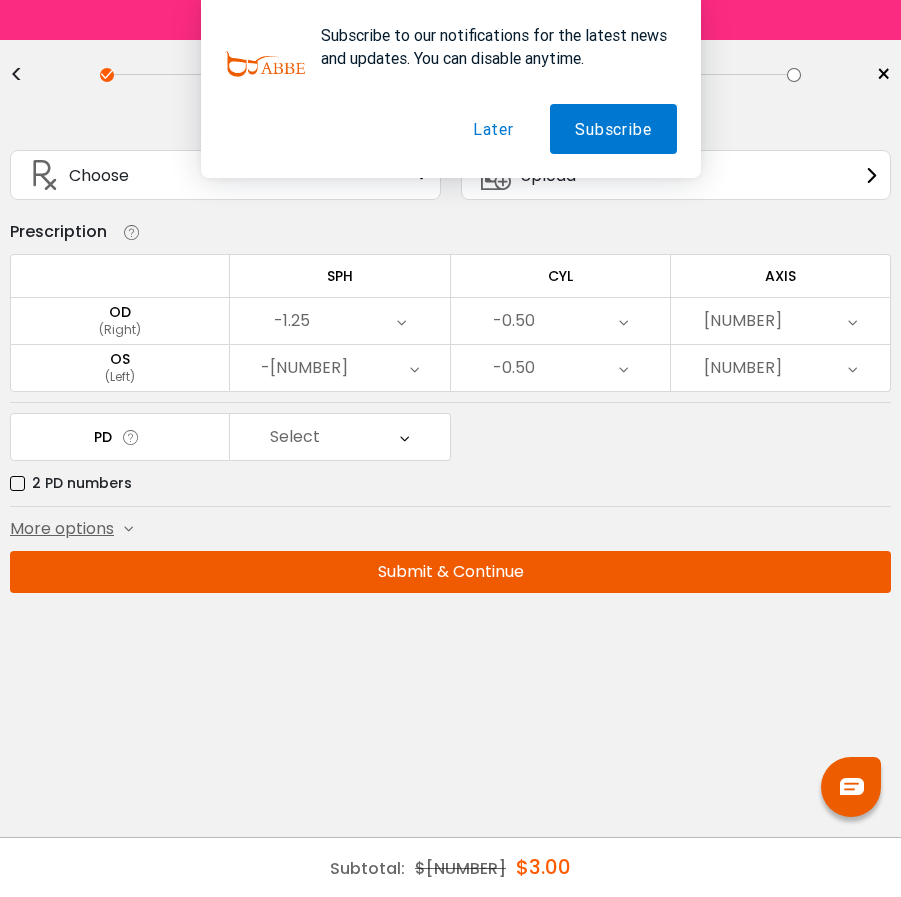 click on "0" at bounding box center (339, 321) 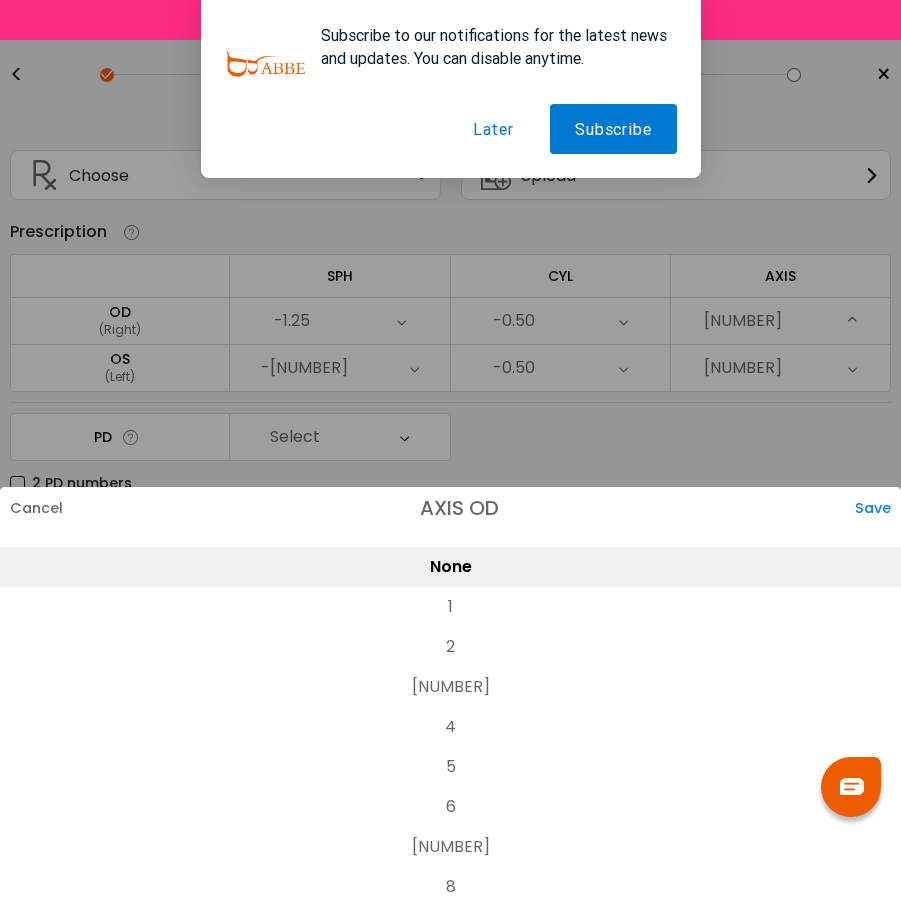 click at bounding box center [450, 448] 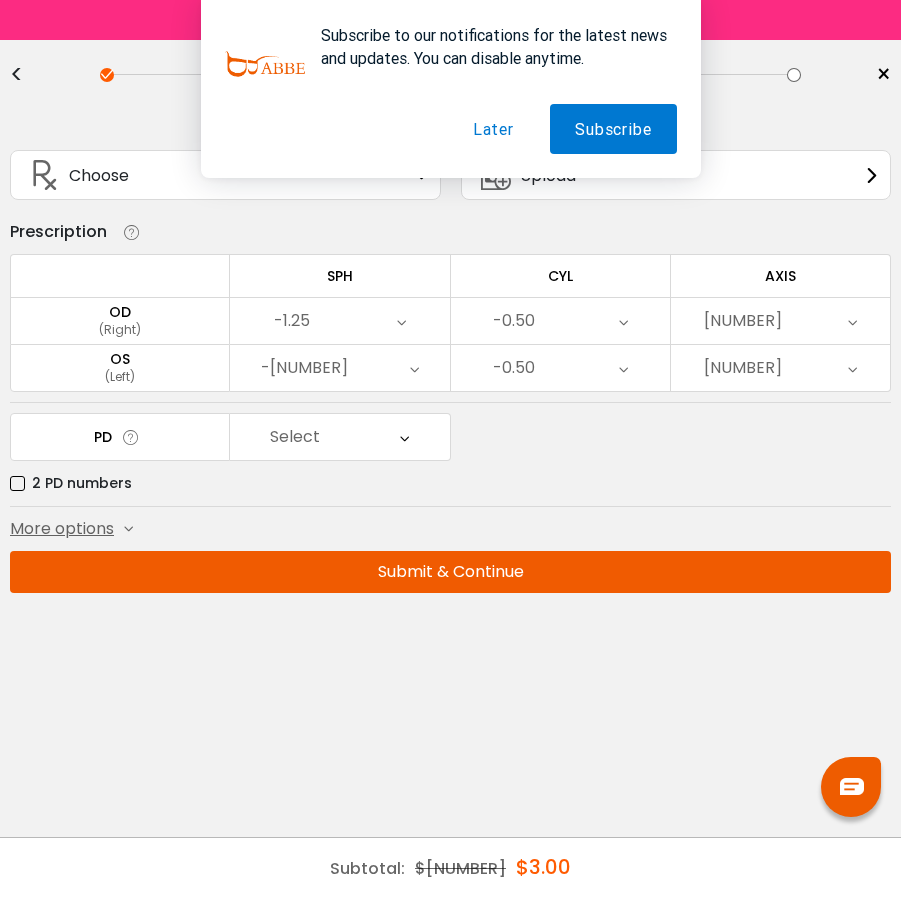click on "0" at bounding box center [339, 321] 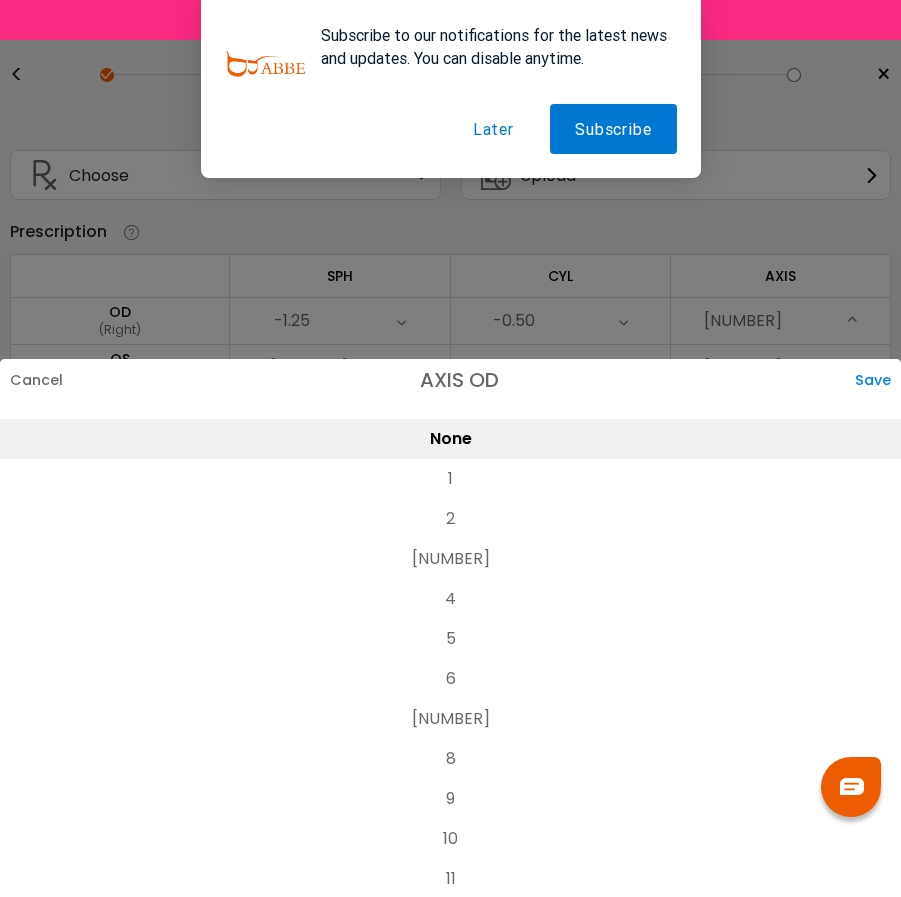 click on "3" at bounding box center (450, 559) 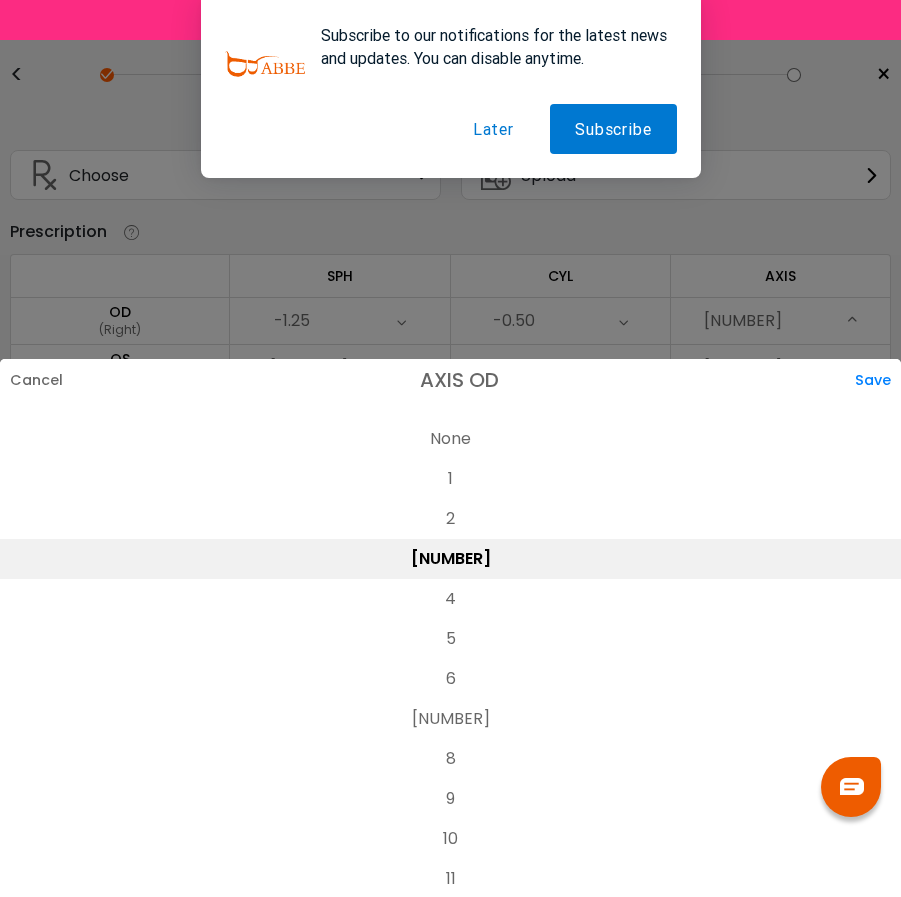 click on "Save" at bounding box center (878, 380) 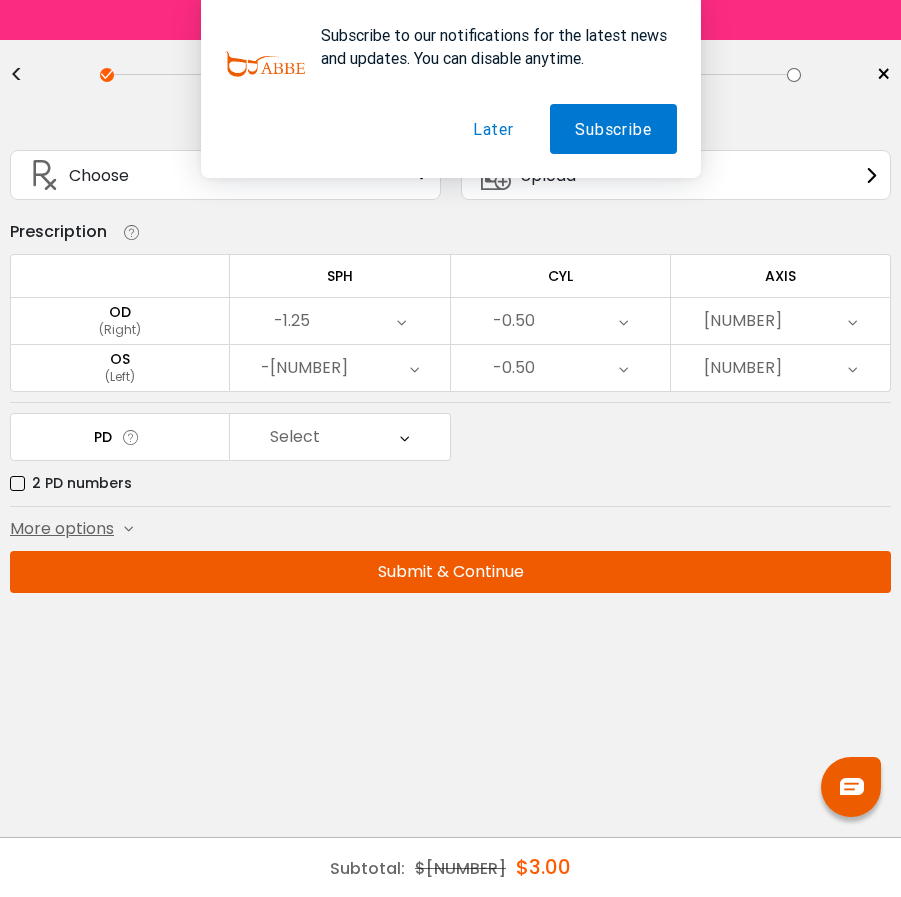 click on "0" at bounding box center [339, 321] 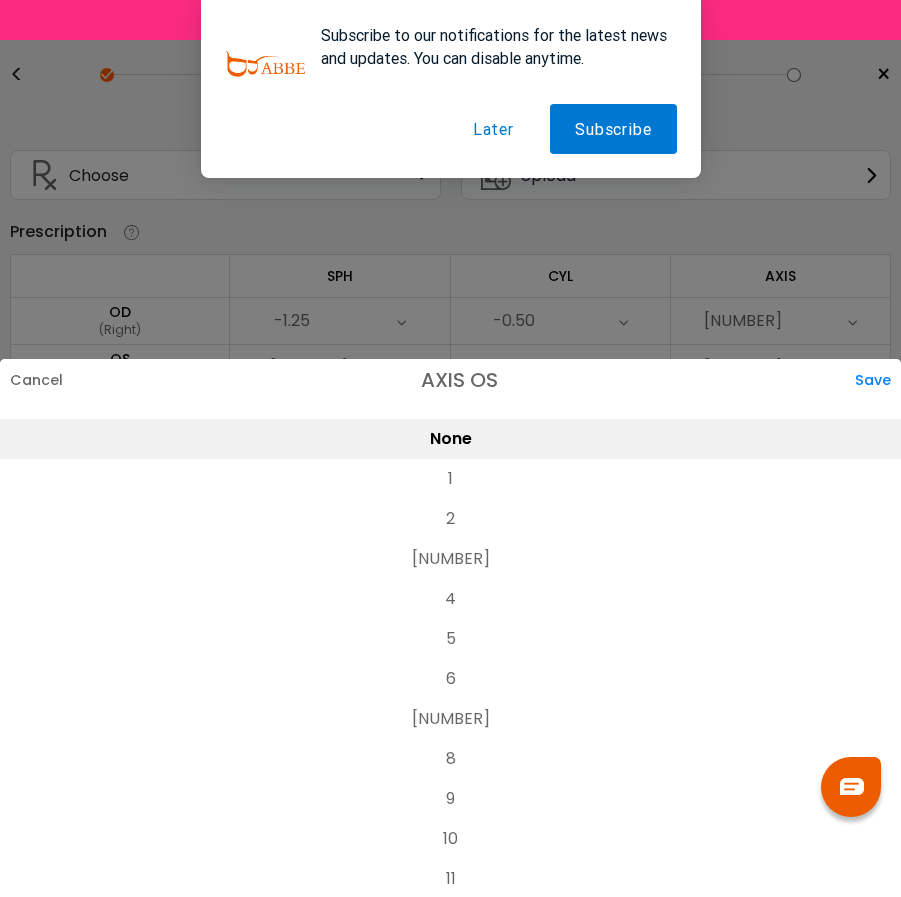click on "3" at bounding box center [450, 559] 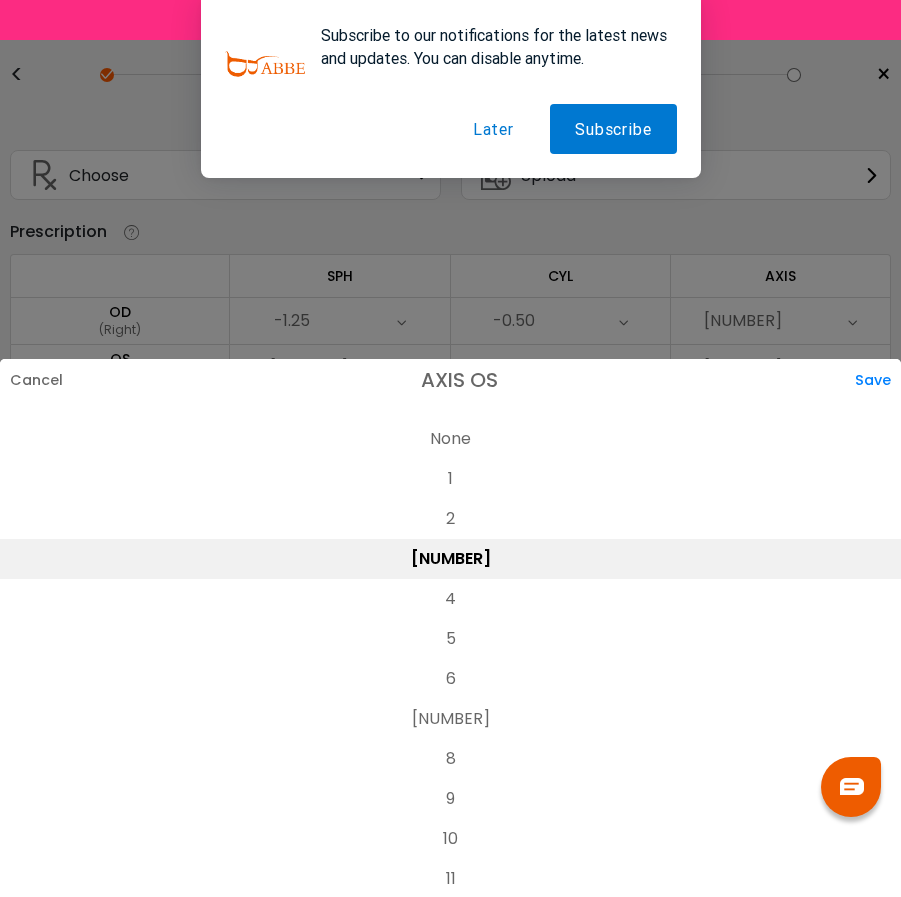 click on "Save" at bounding box center [878, 380] 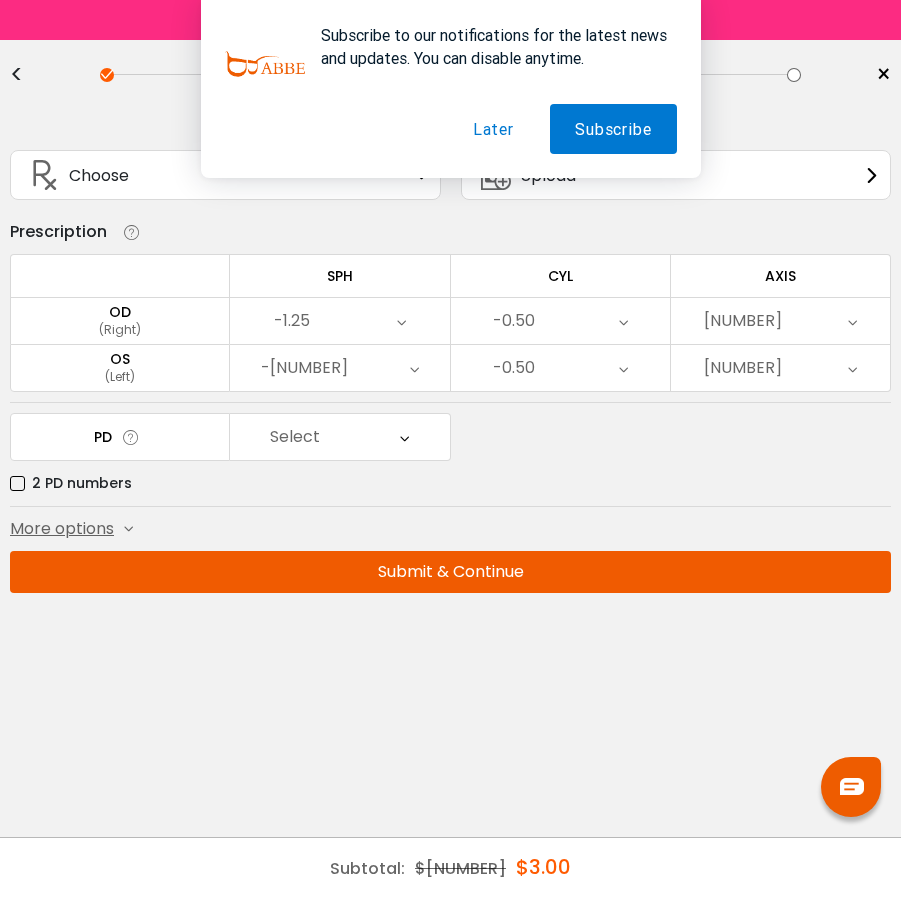 click on "Select" at bounding box center [339, 437] 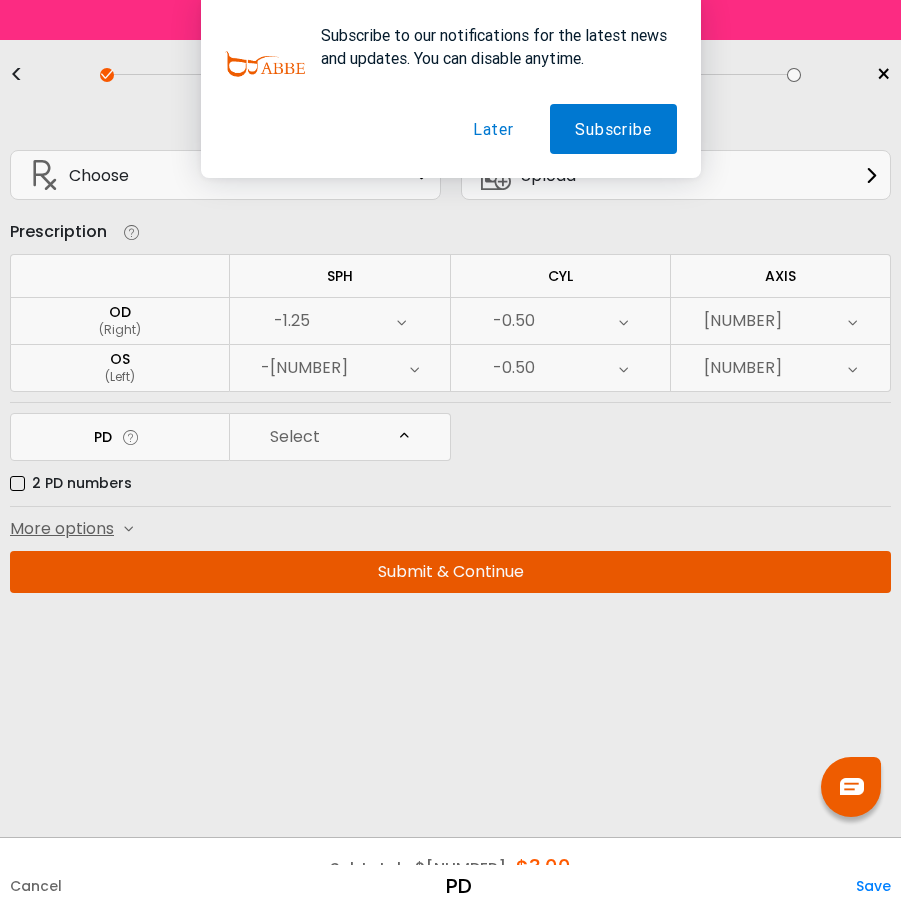 scroll, scrollTop: 471, scrollLeft: 0, axis: vertical 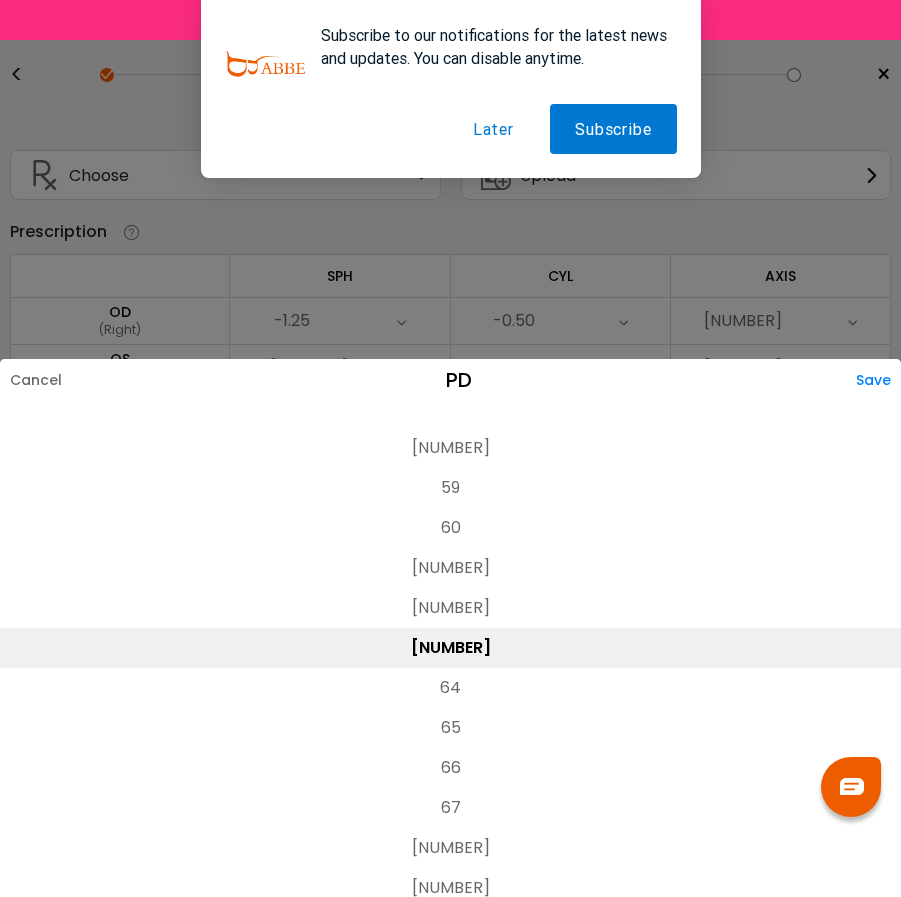 click on "62" at bounding box center [450, 608] 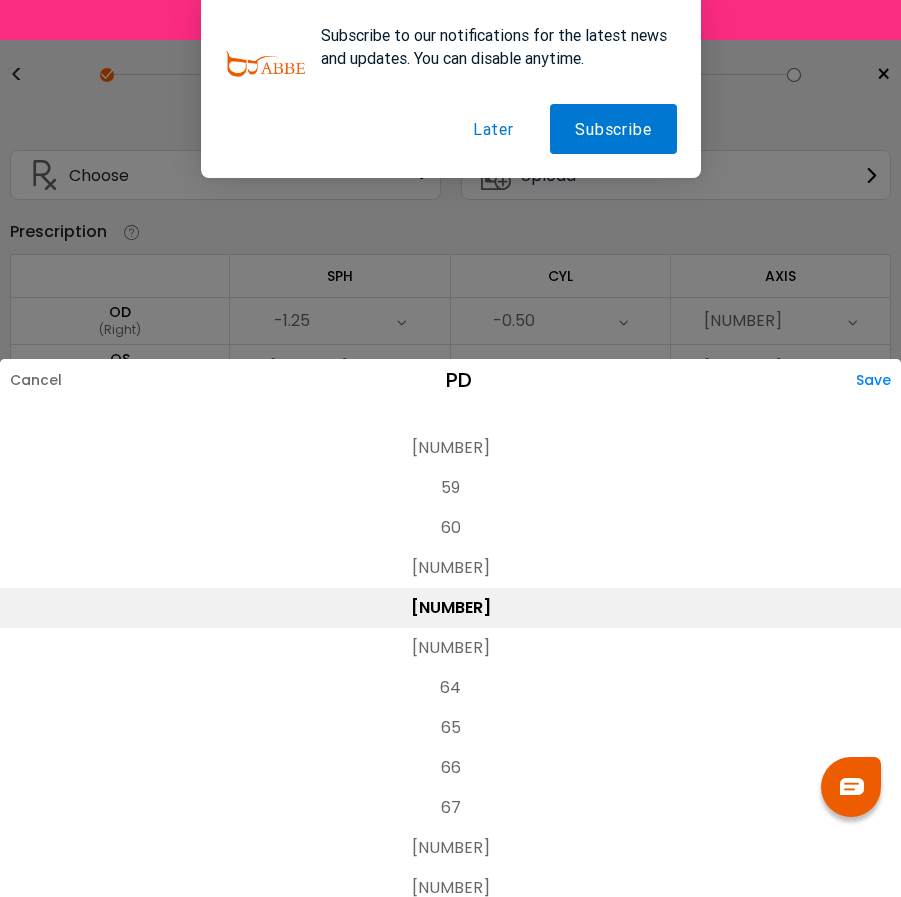 click on "Save" at bounding box center (878, 380) 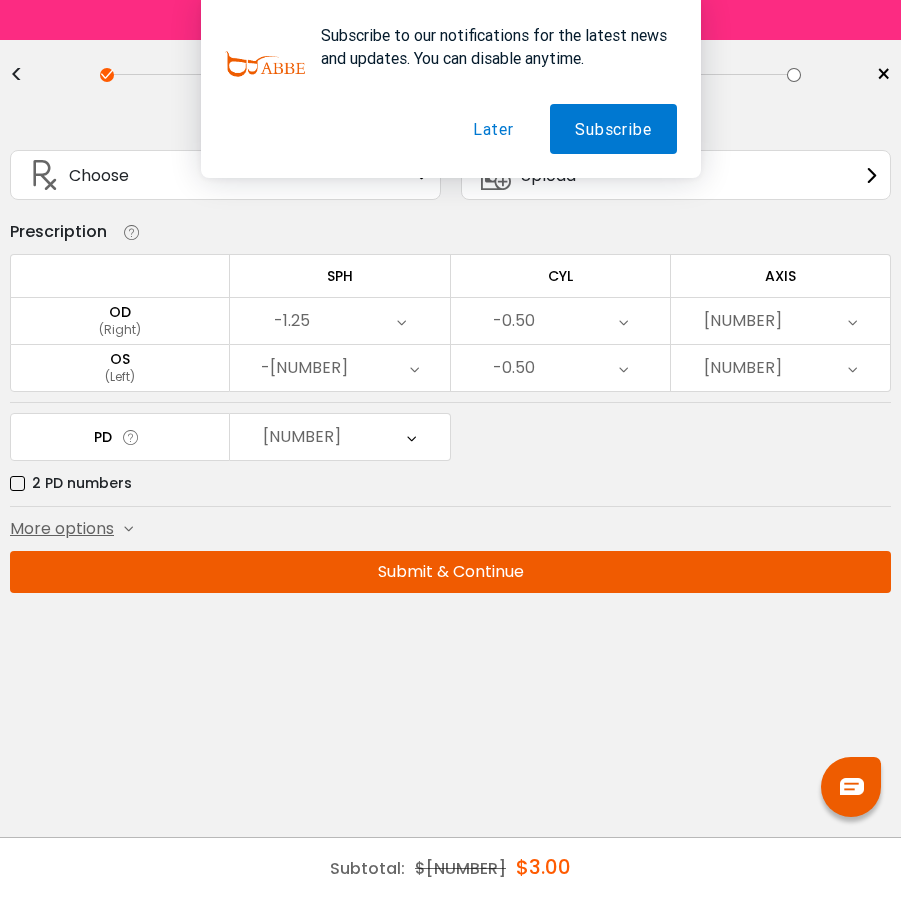 click on "Submit & Continue" at bounding box center [450, 572] 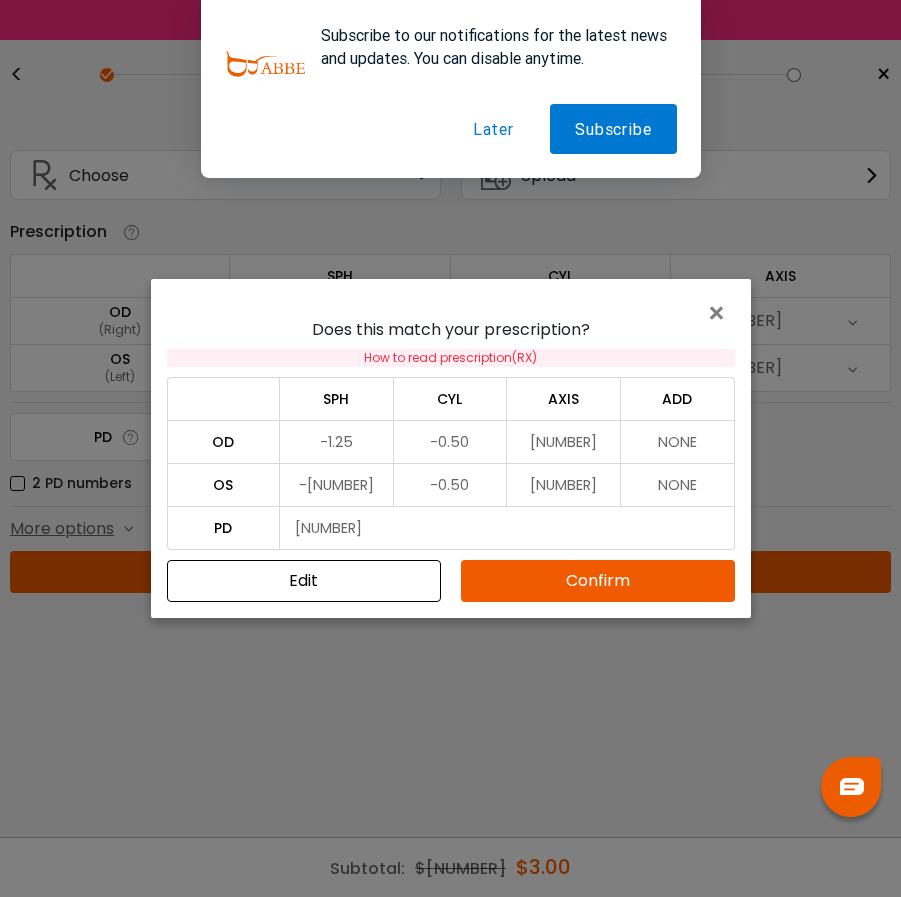 click on "Confirm" at bounding box center [598, 581] 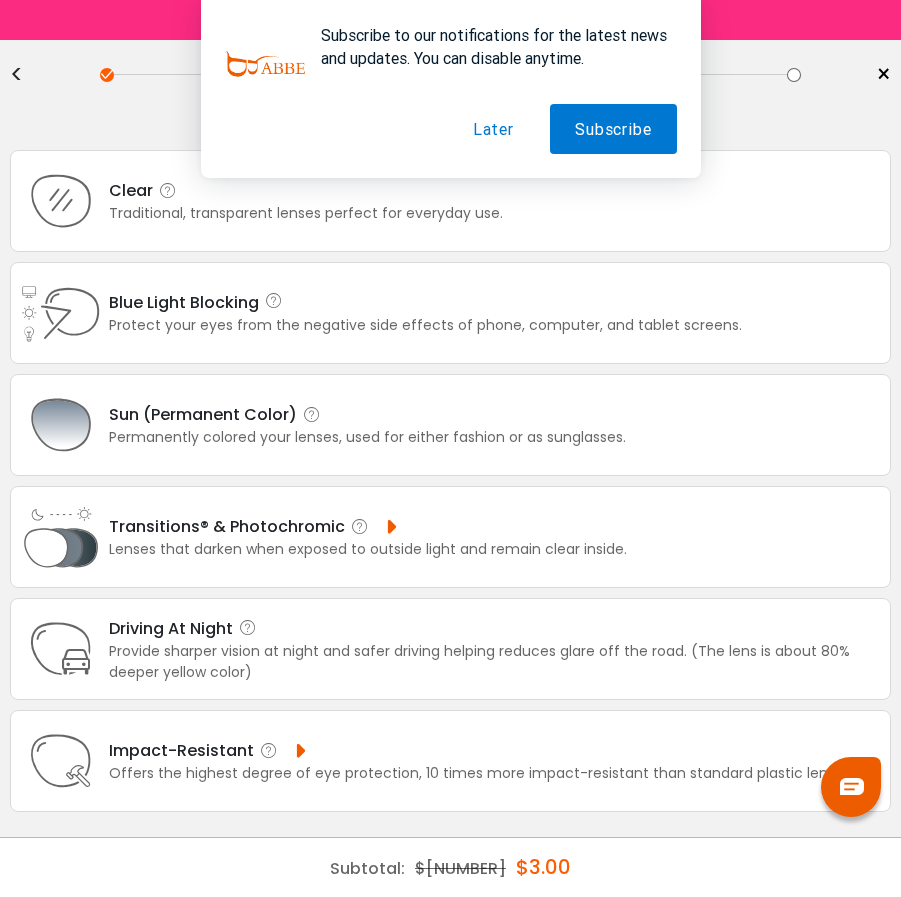click on "Traditional, transparent lenses perfect for everyday use." at bounding box center (306, 213) 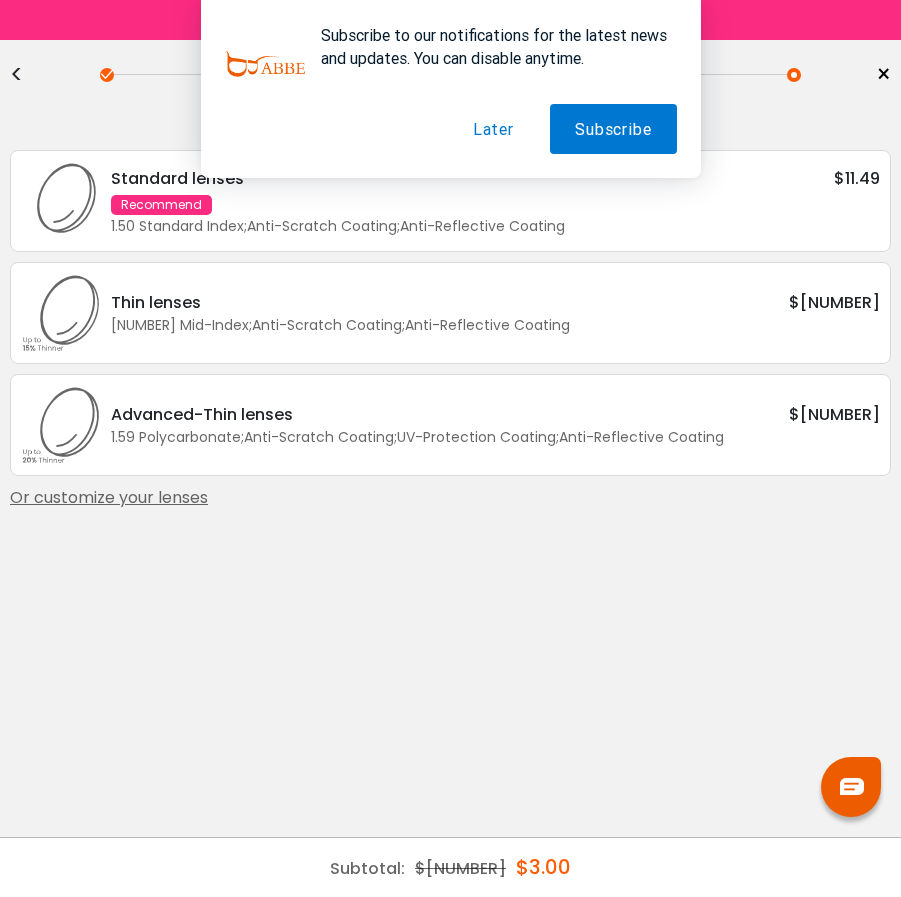 click on "Thin lenses
$12.49" at bounding box center [495, 178] 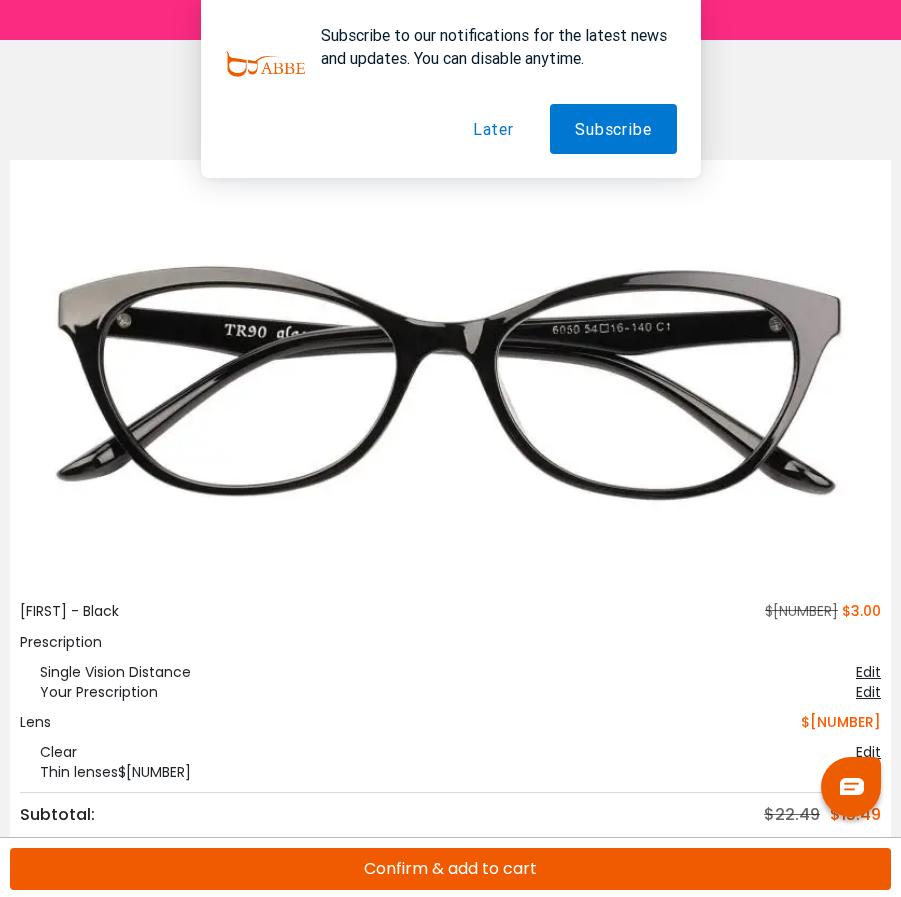 scroll, scrollTop: 64, scrollLeft: 0, axis: vertical 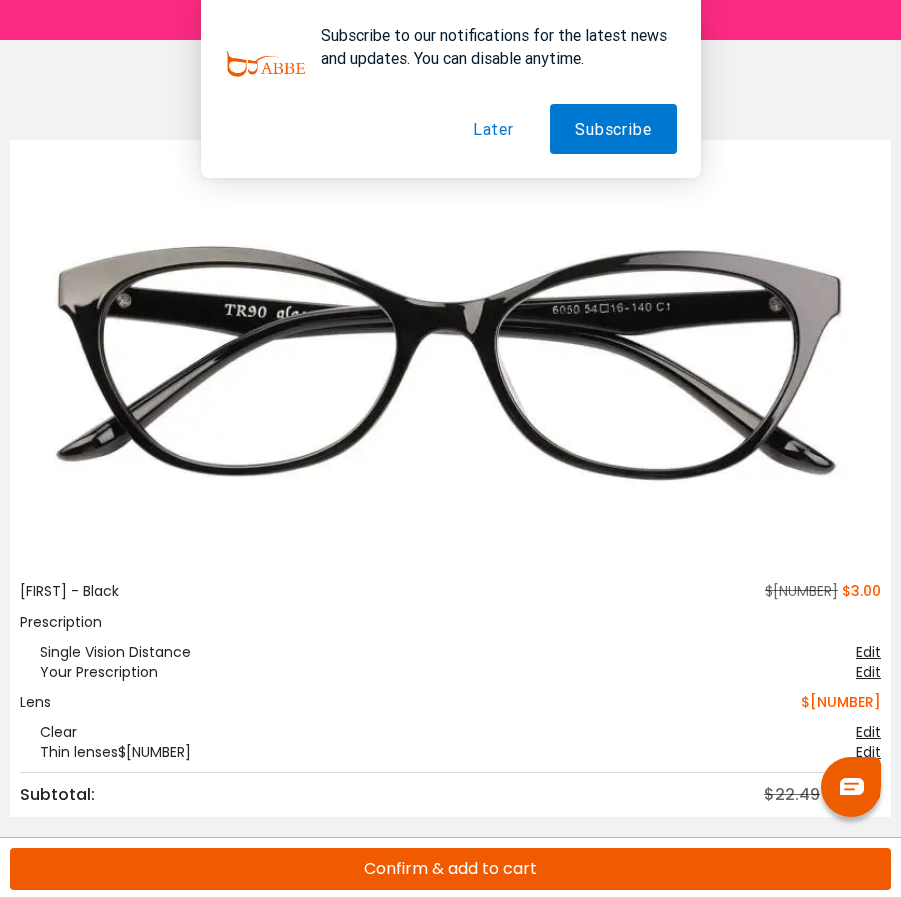 click on "Confirm & add to cart" at bounding box center [450, 869] 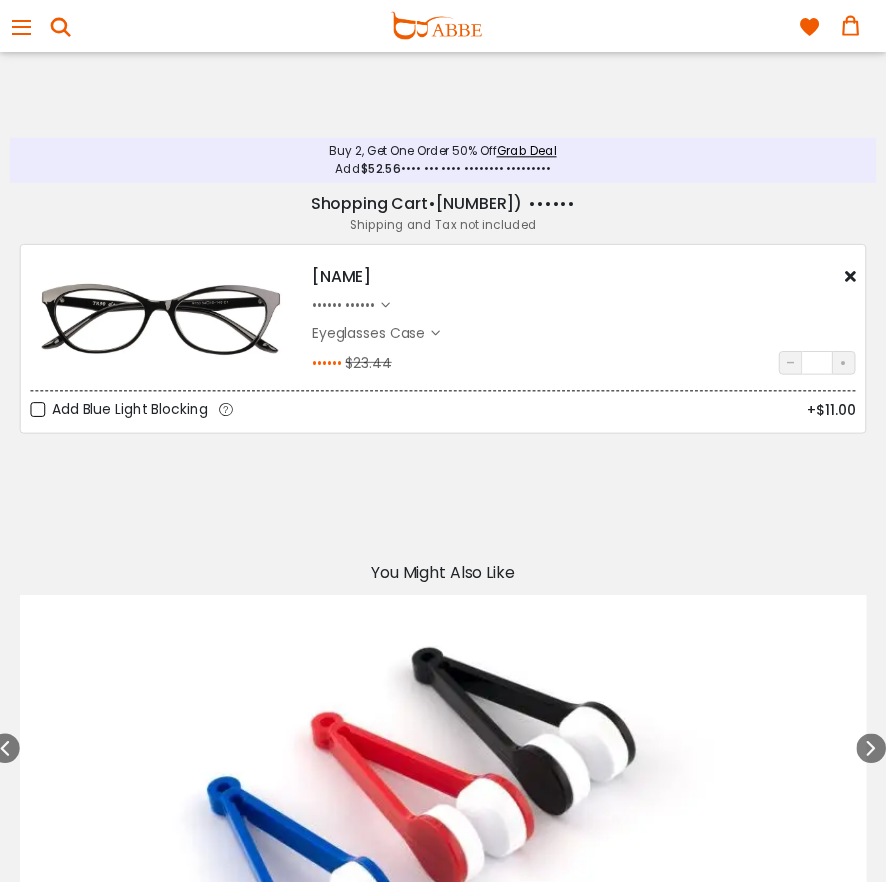 scroll, scrollTop: 0, scrollLeft: 0, axis: both 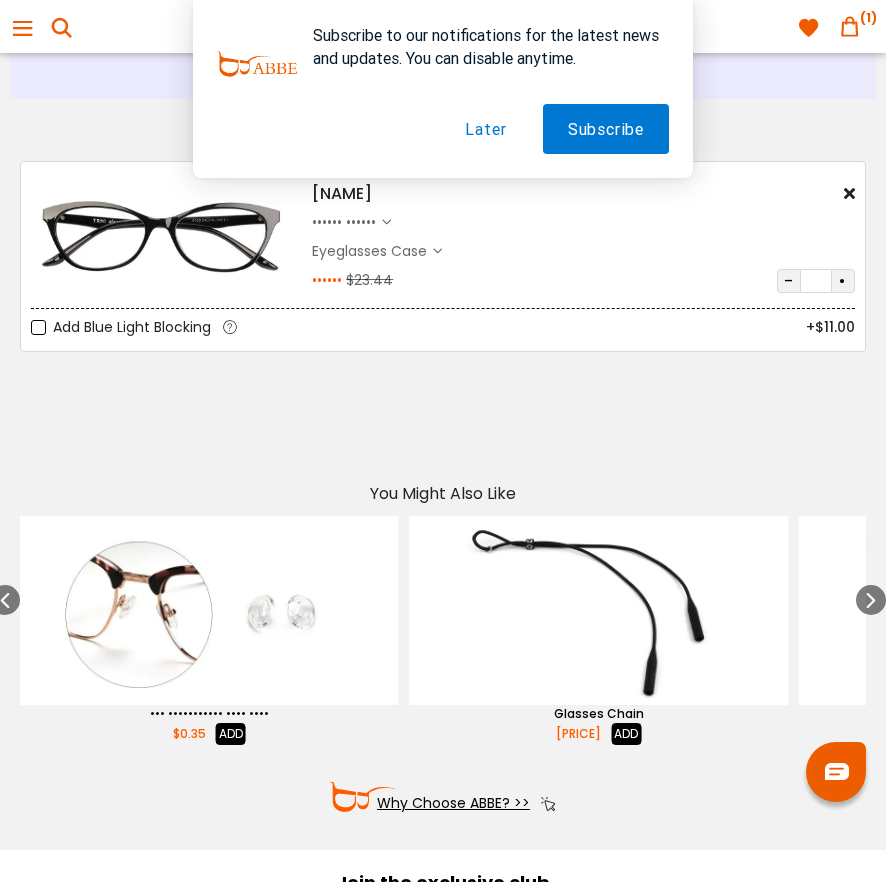 click on "Later" at bounding box center [485, 129] 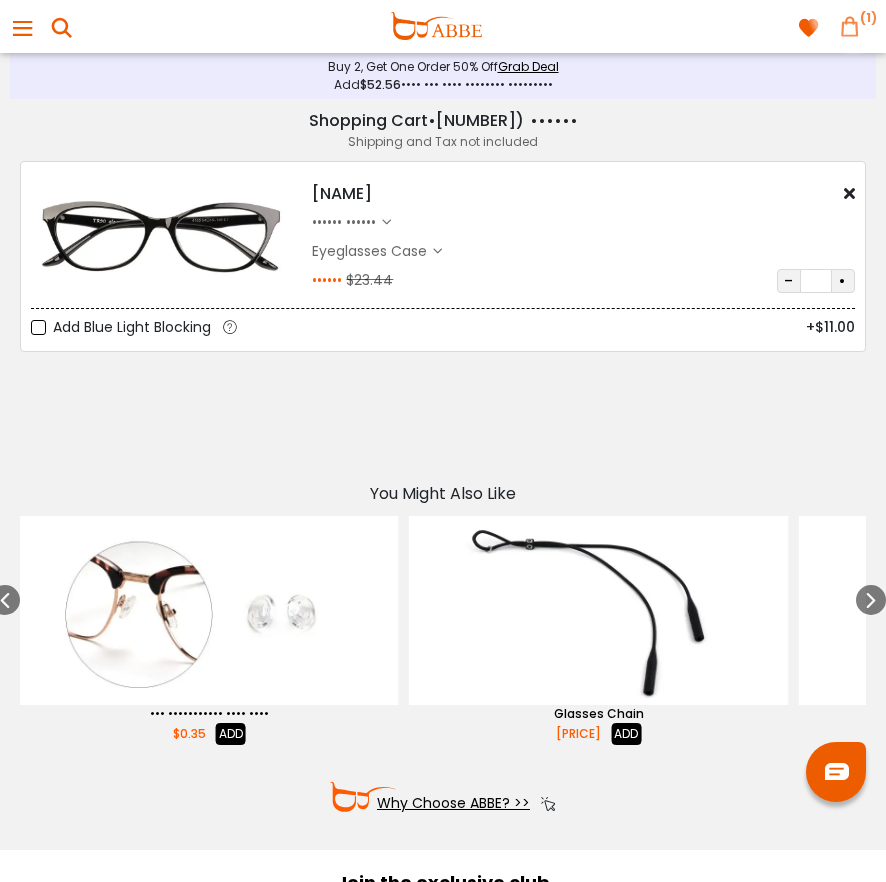 click at bounding box center [850, 27] 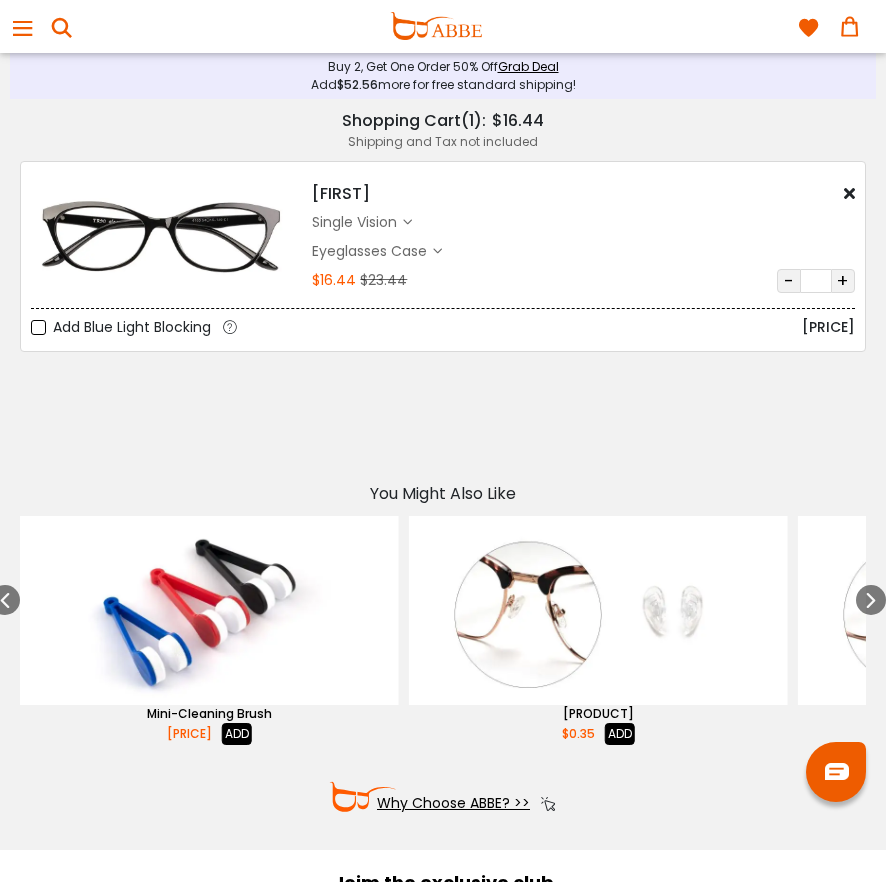 scroll, scrollTop: 0, scrollLeft: 0, axis: both 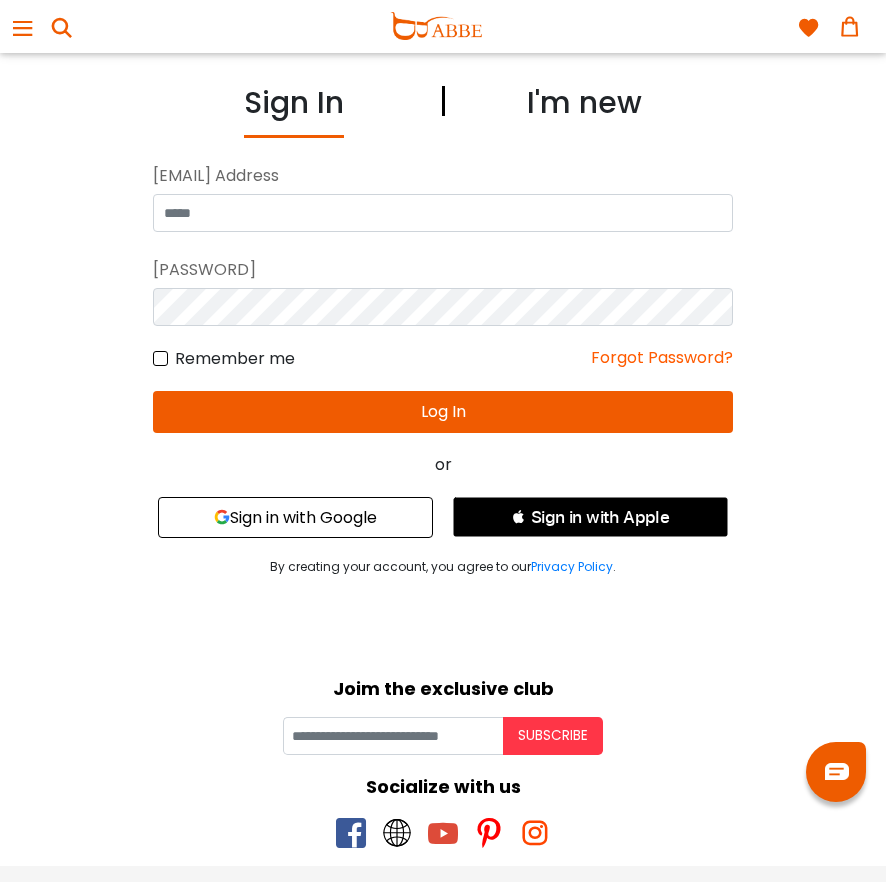 click on "Sign in with Google" at bounding box center (295, 517) 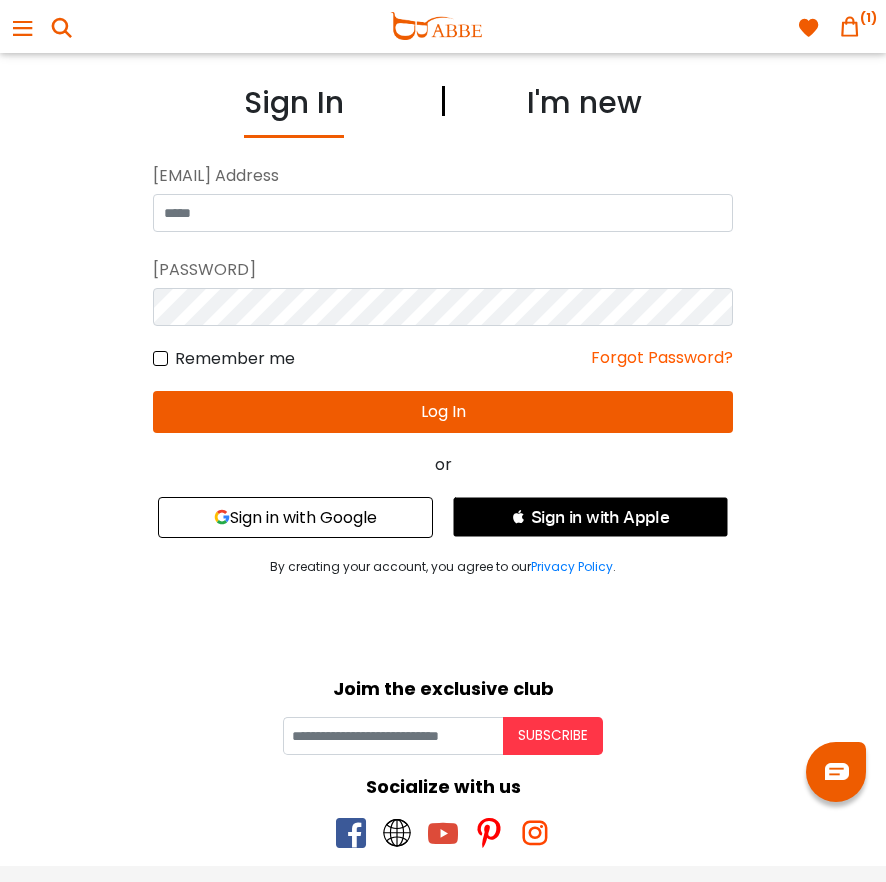 click on "Sign in with Google" at bounding box center (295, 517) 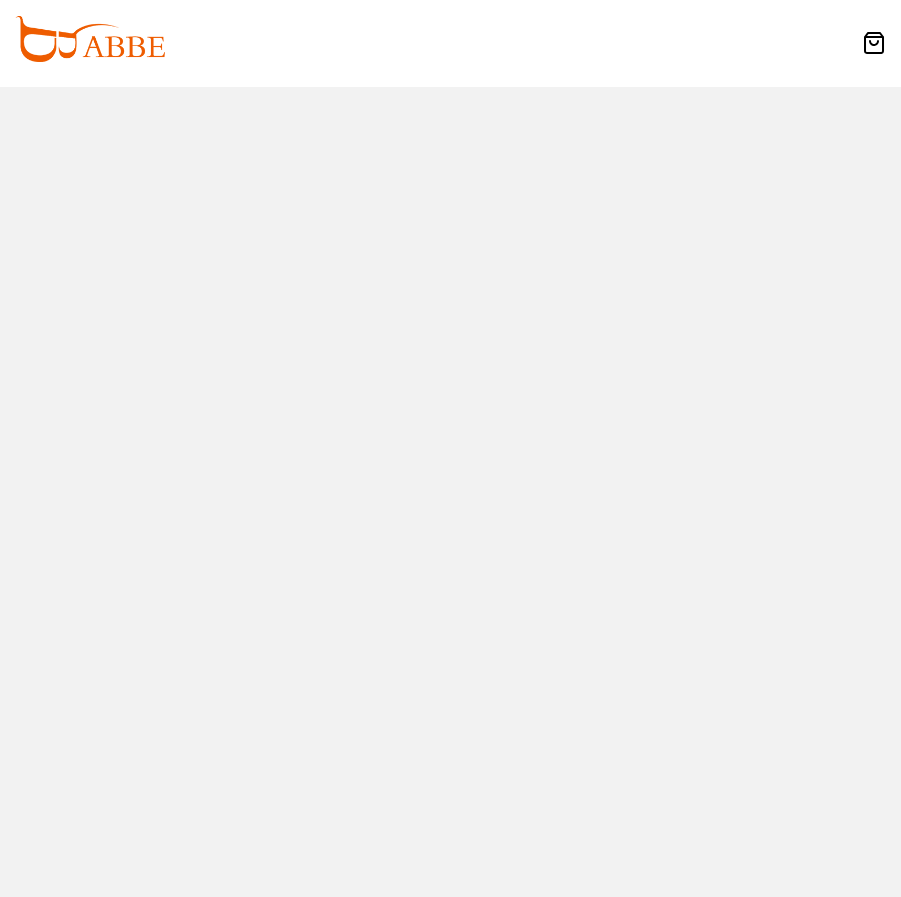 scroll, scrollTop: 0, scrollLeft: 0, axis: both 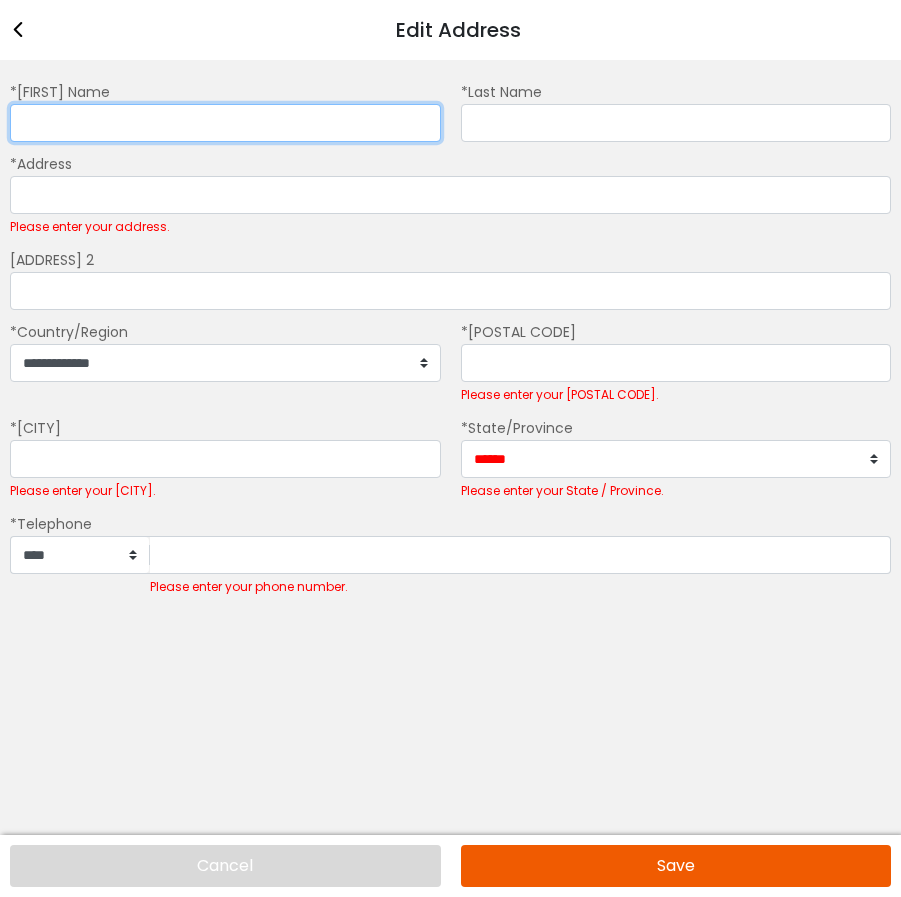 drag, startPoint x: 198, startPoint y: 115, endPoint x: 209, endPoint y: 131, distance: 19.416489 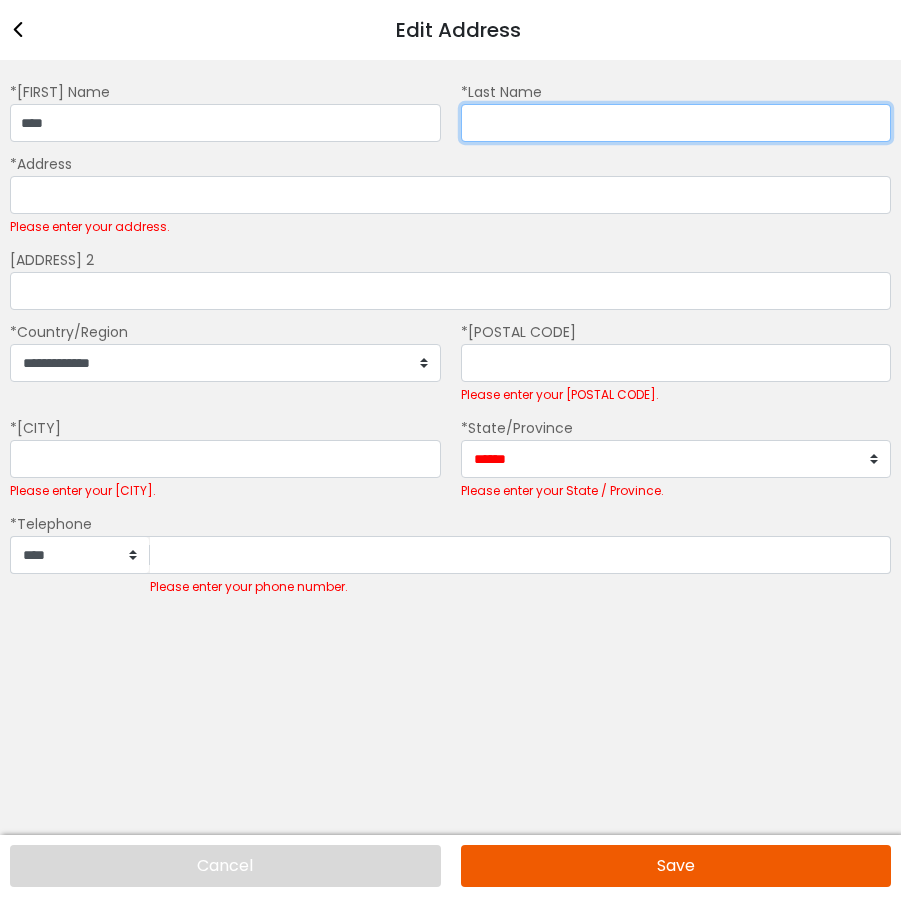 type on "****" 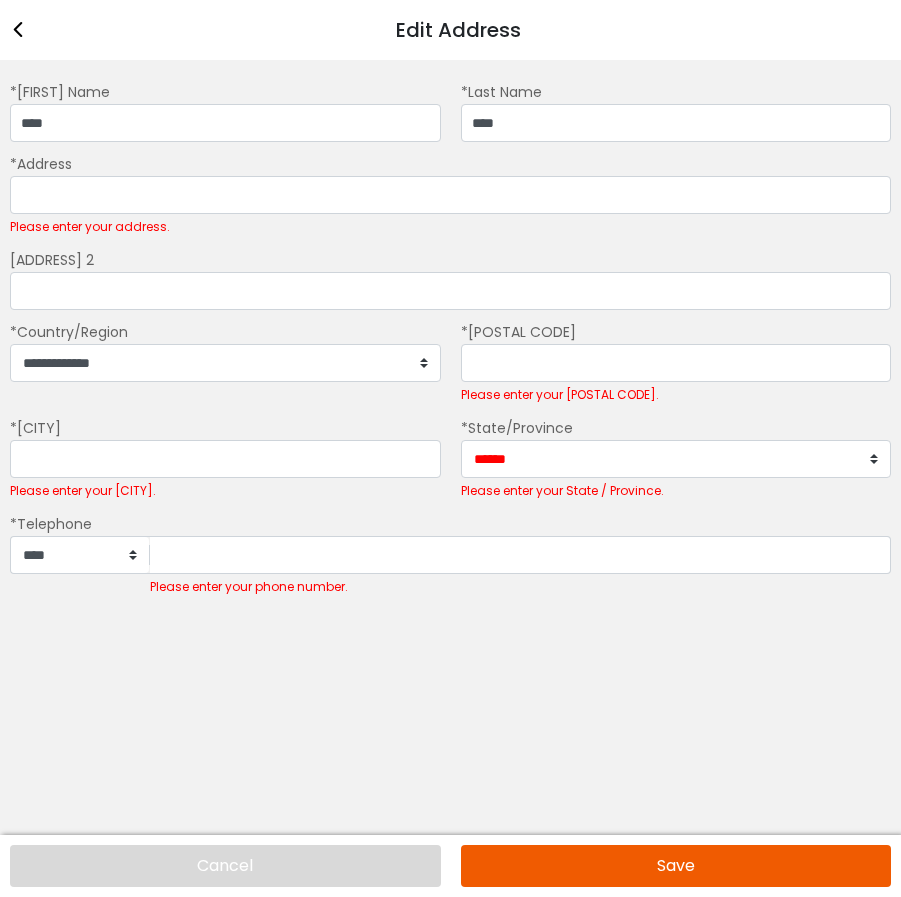 type on "**********" 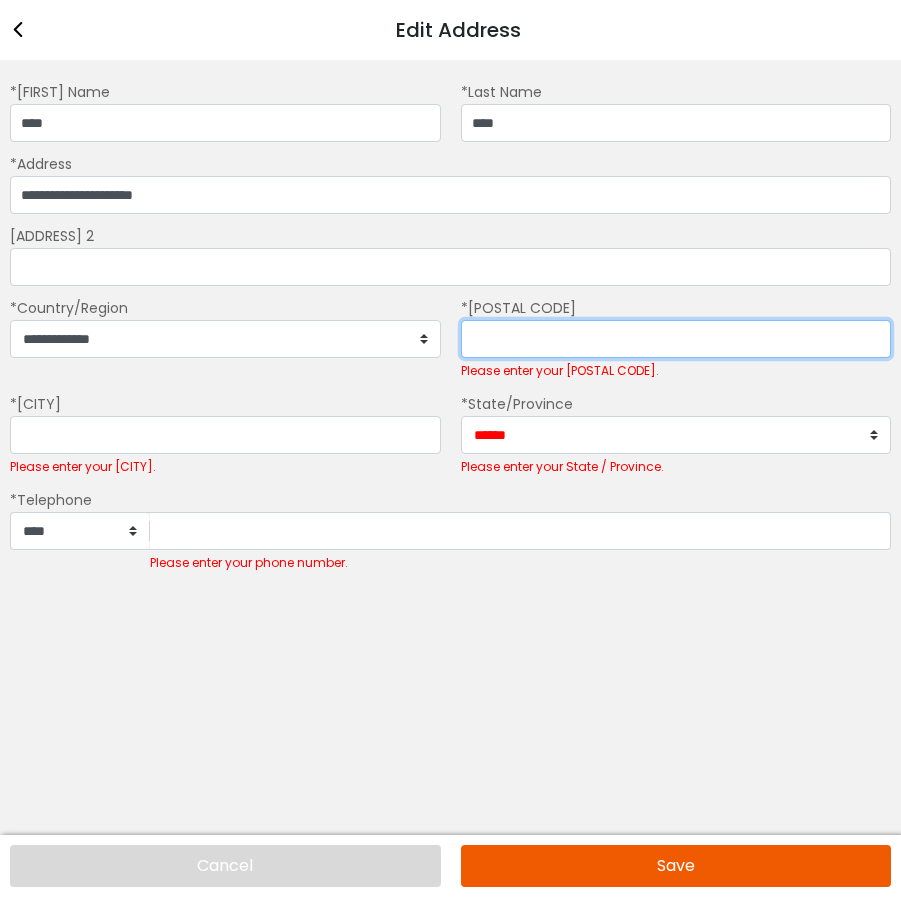 drag, startPoint x: 516, startPoint y: 344, endPoint x: 534, endPoint y: 393, distance: 52.201534 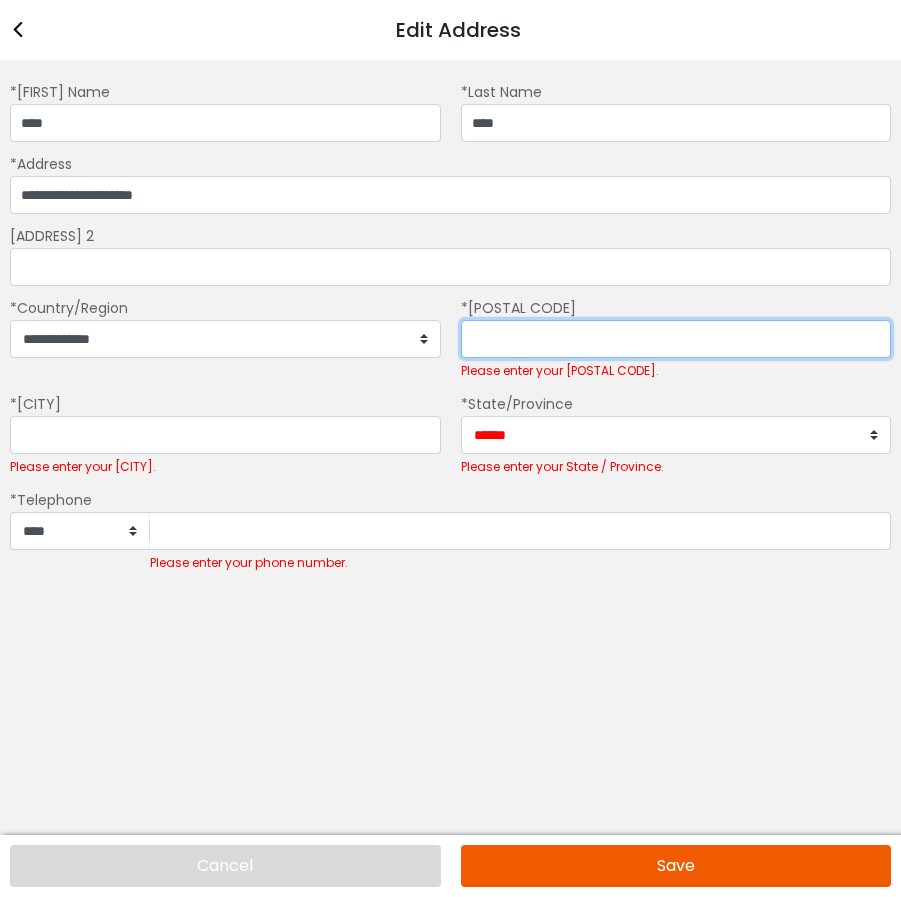 type on "*****" 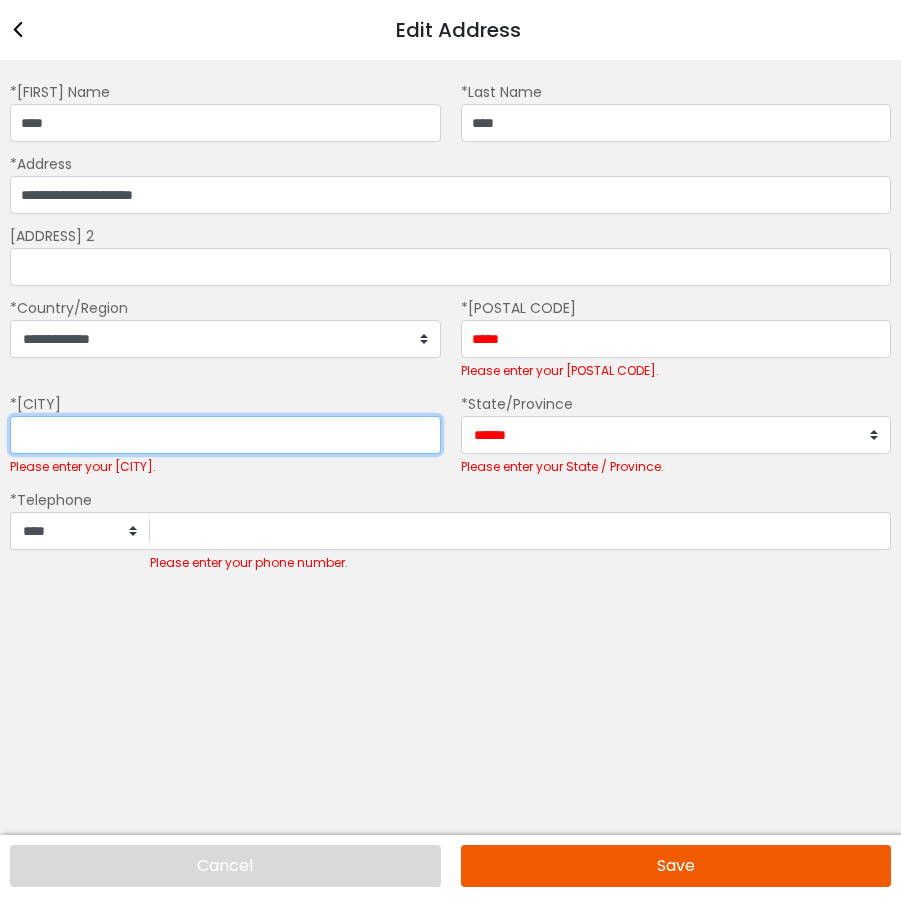 type on "**********" 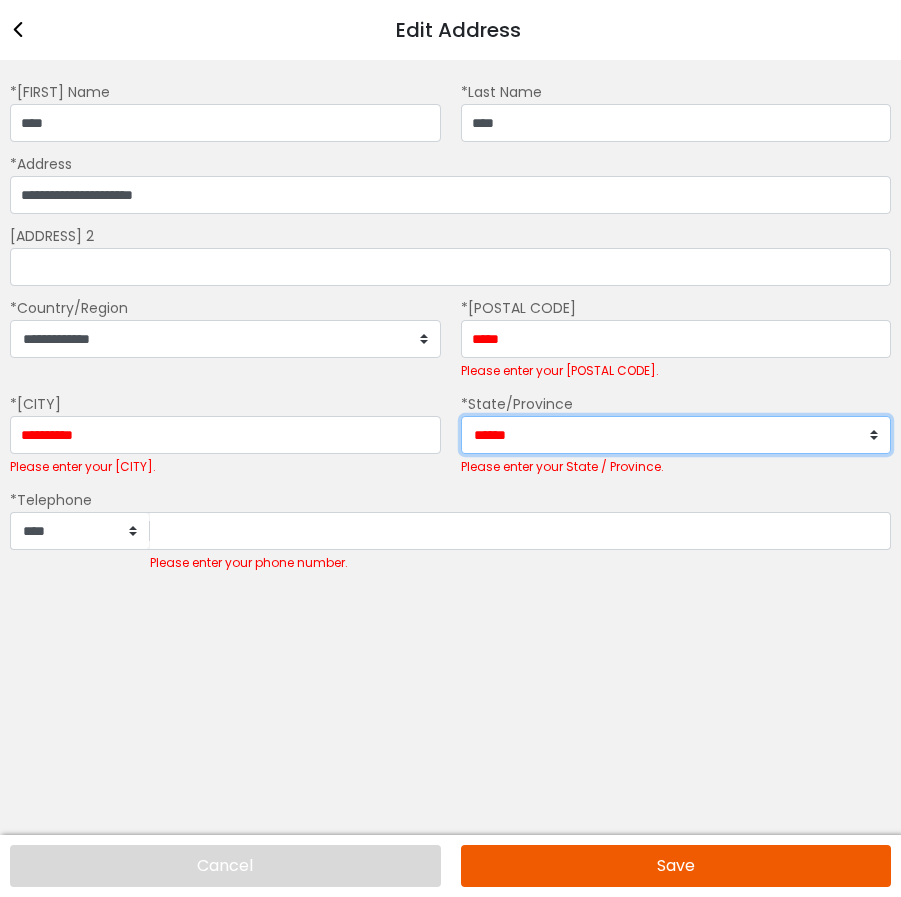select on "**" 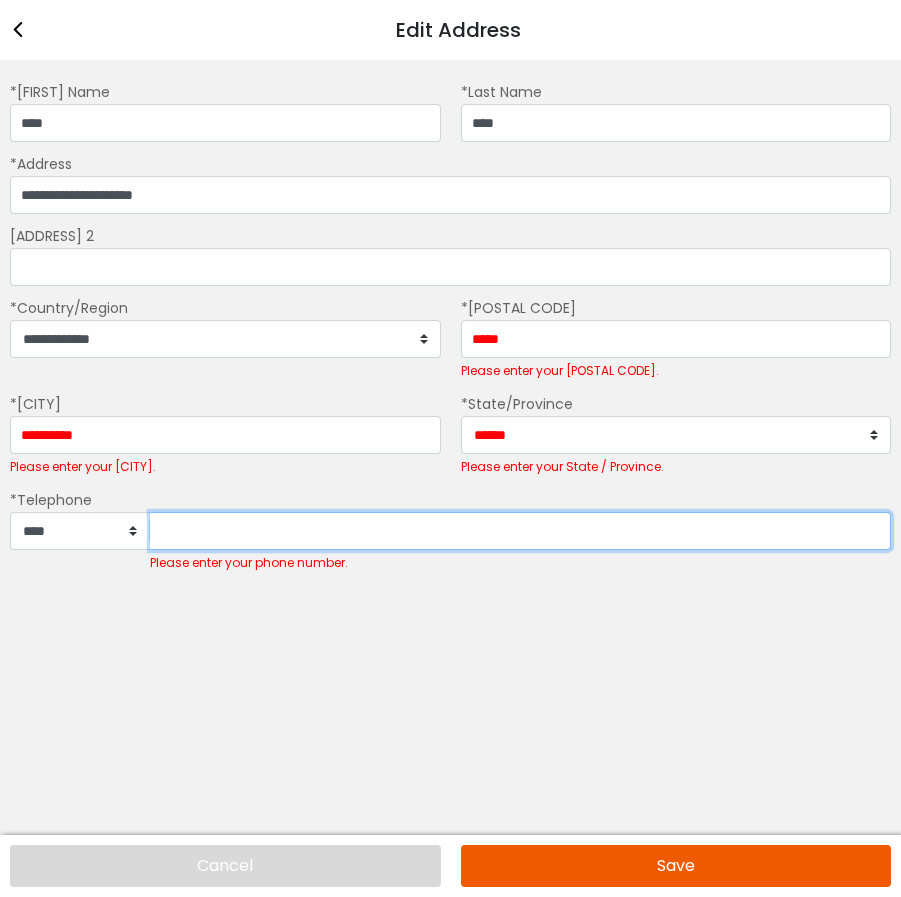 type on "**********" 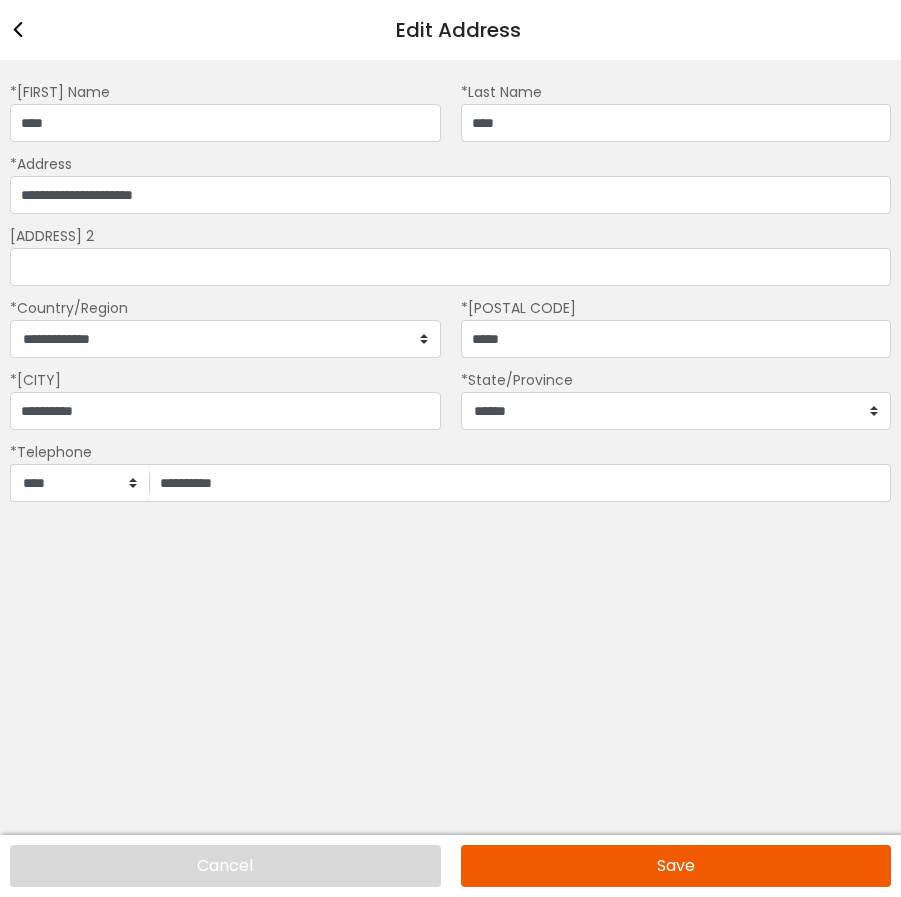 drag, startPoint x: 651, startPoint y: 869, endPoint x: 669, endPoint y: 842, distance: 32.449963 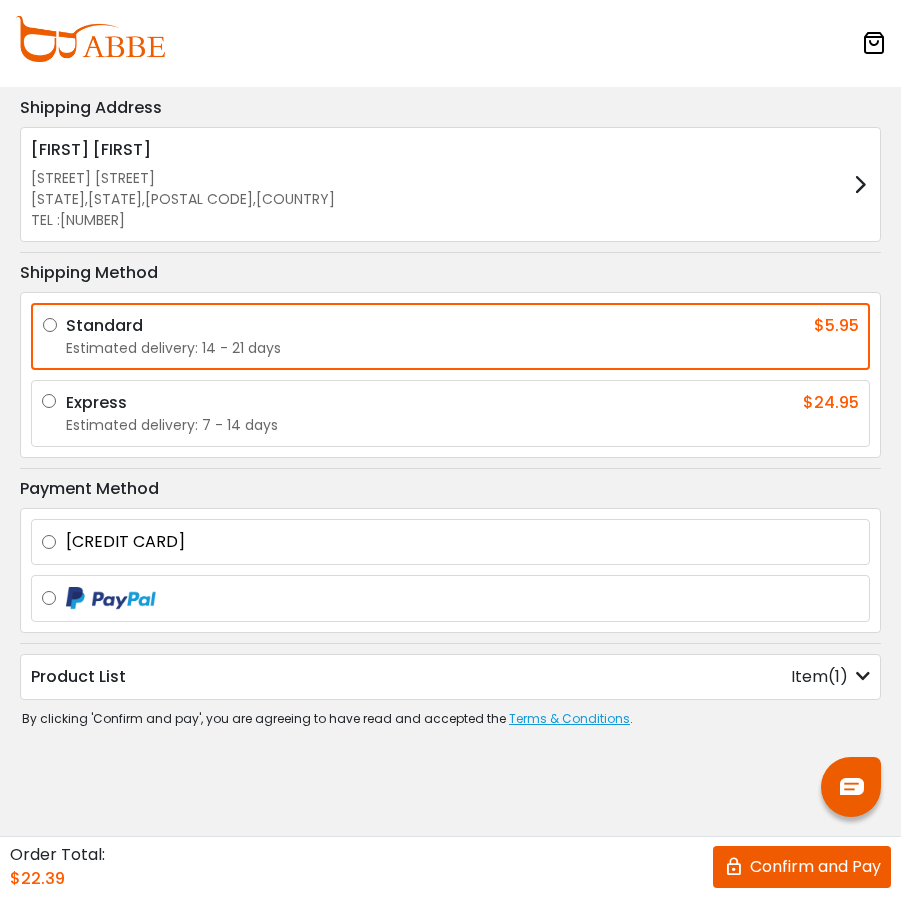 click on "Product List
Item(1)" at bounding box center (450, 677) 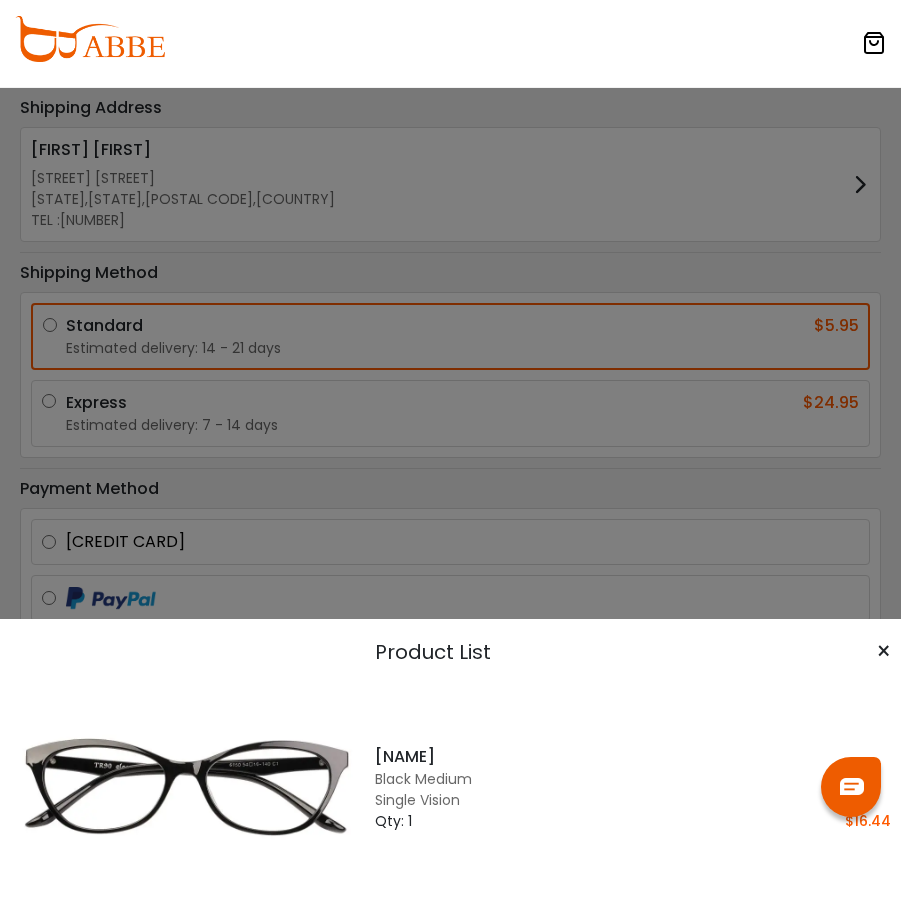 click at bounding box center (450, 448) 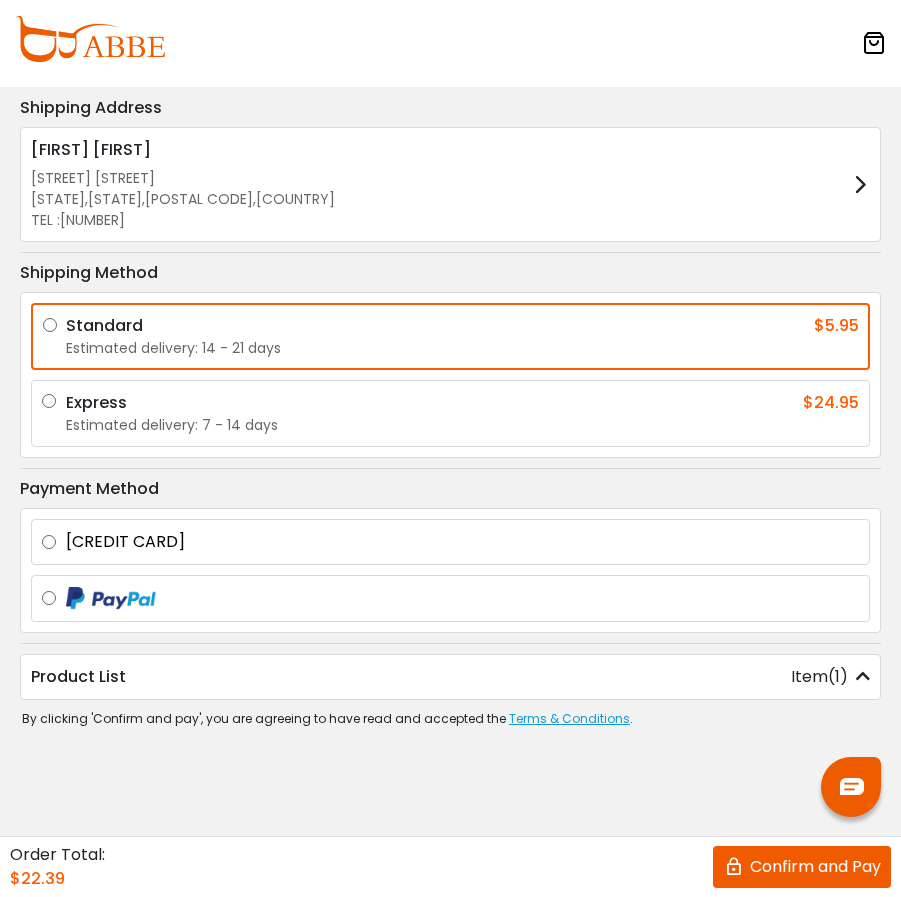 click on "Credit Card" at bounding box center [462, 542] 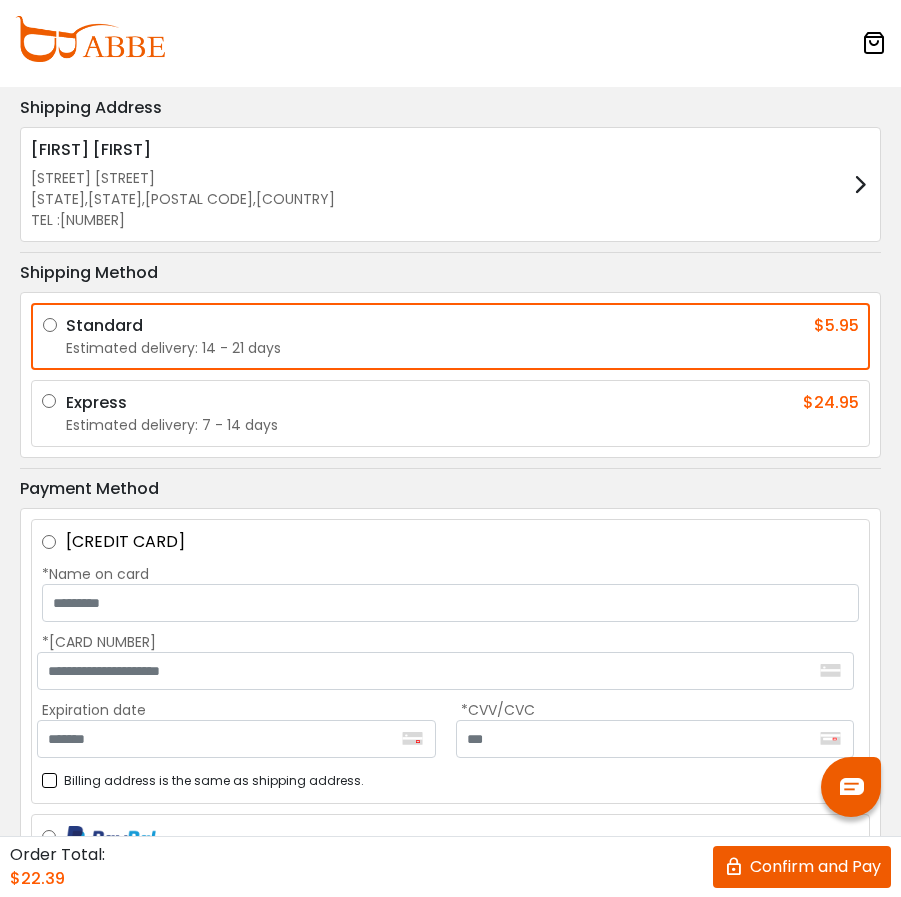 scroll, scrollTop: 180, scrollLeft: 0, axis: vertical 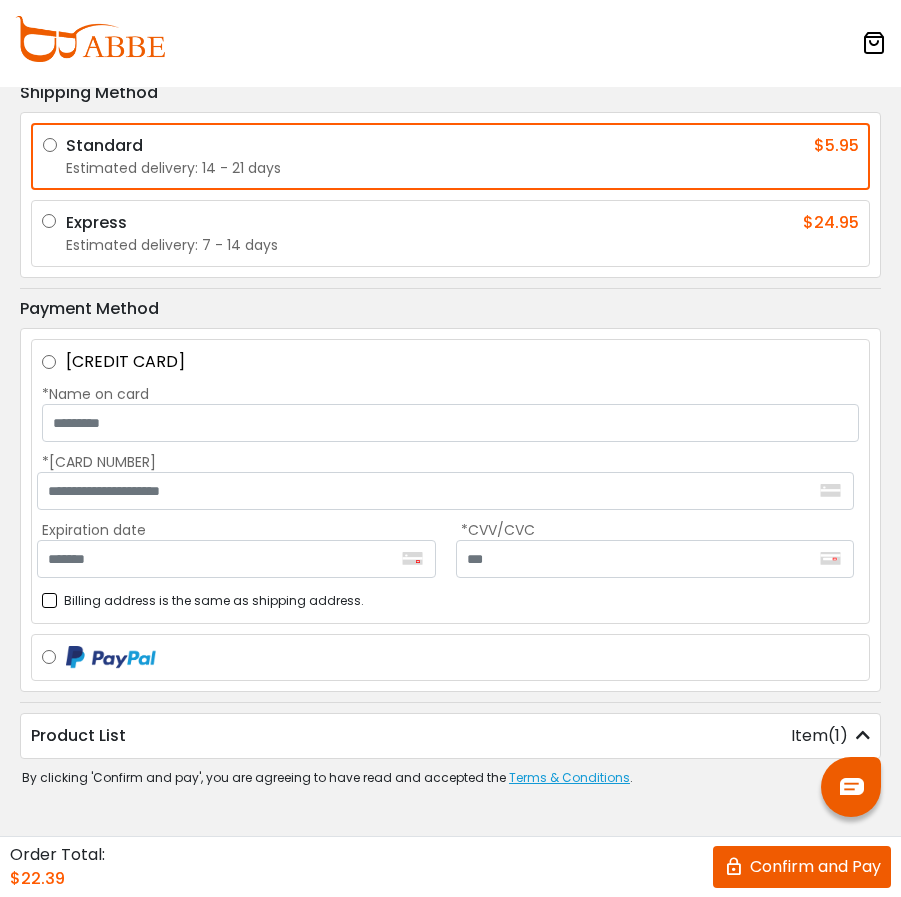 click at bounding box center (874, 43) 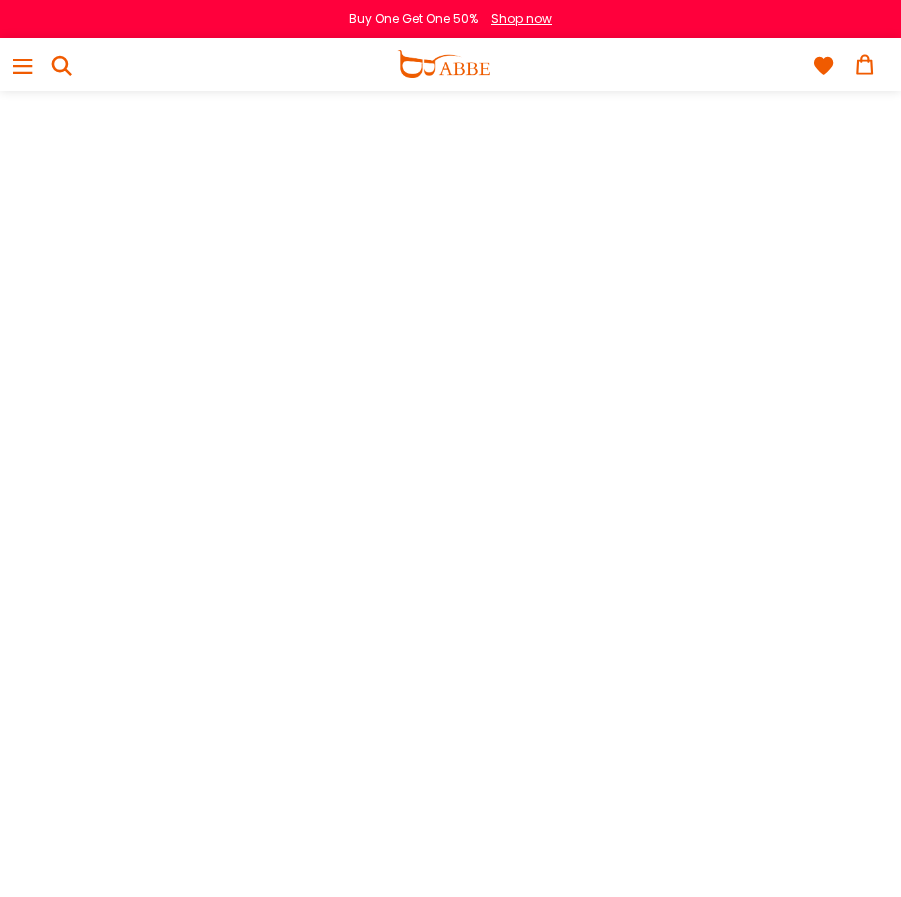 scroll, scrollTop: 0, scrollLeft: 0, axis: both 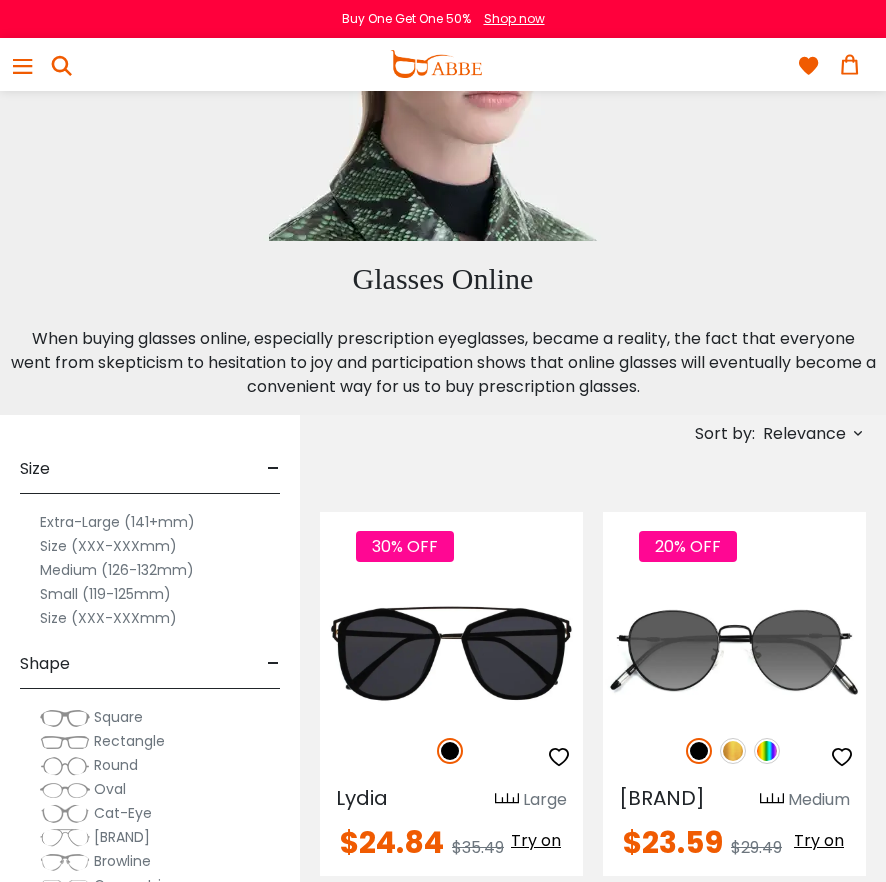click at bounding box center [850, 65] 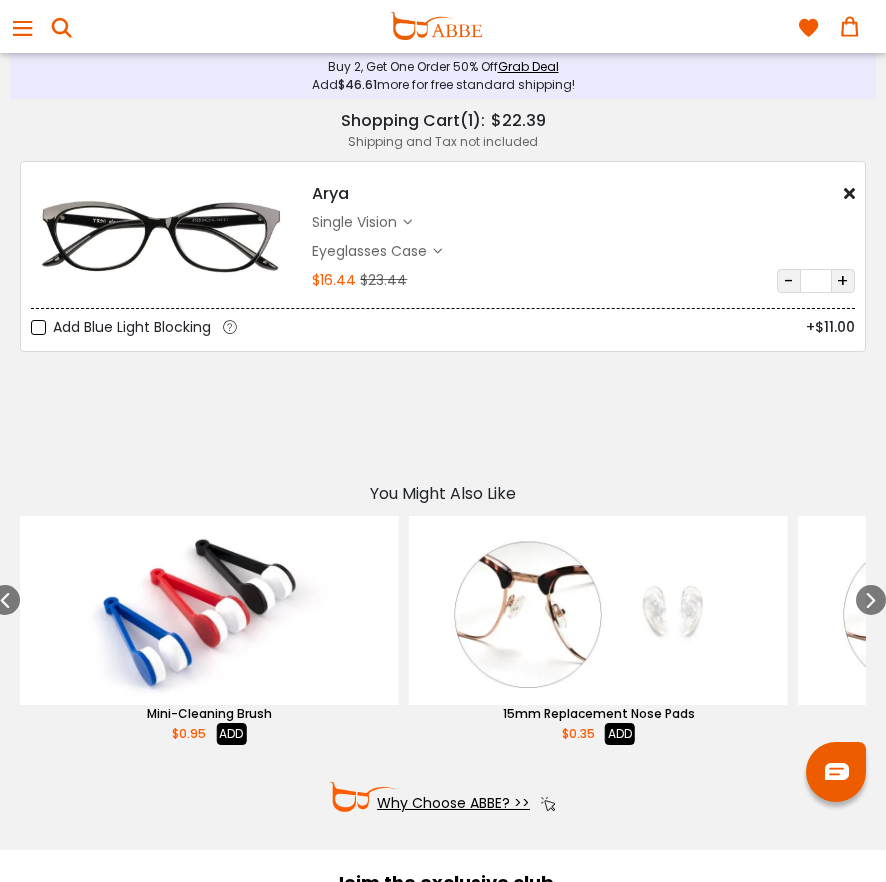 scroll, scrollTop: 0, scrollLeft: 0, axis: both 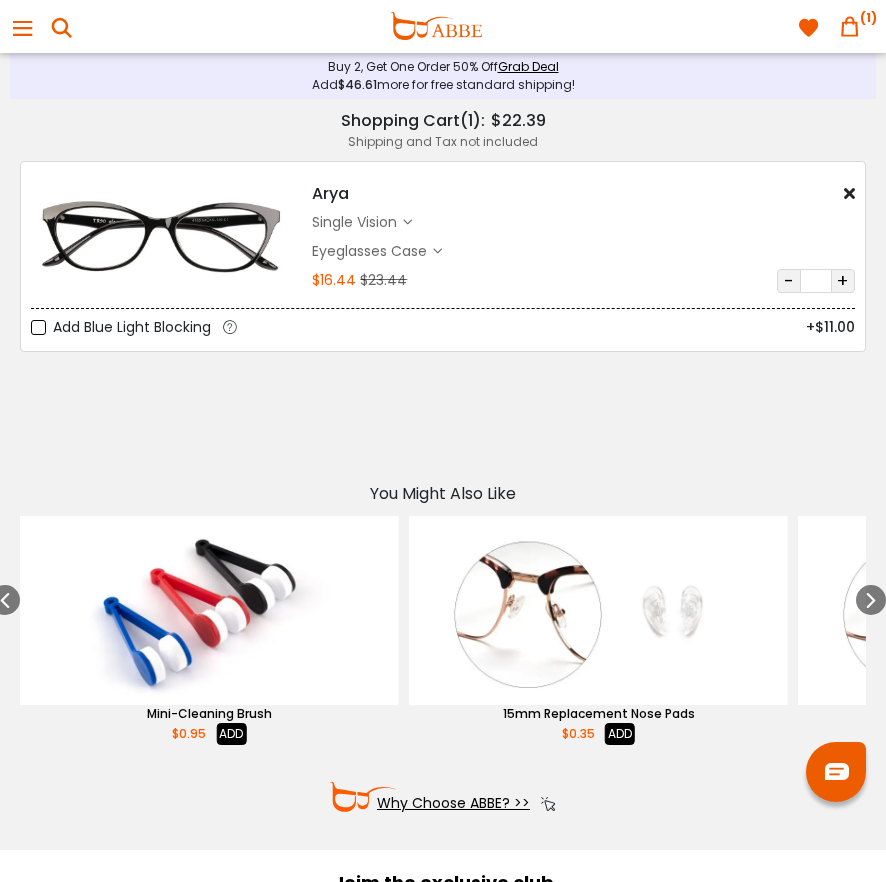 click on "Shipping and Tax not included" at bounding box center (443, 142) 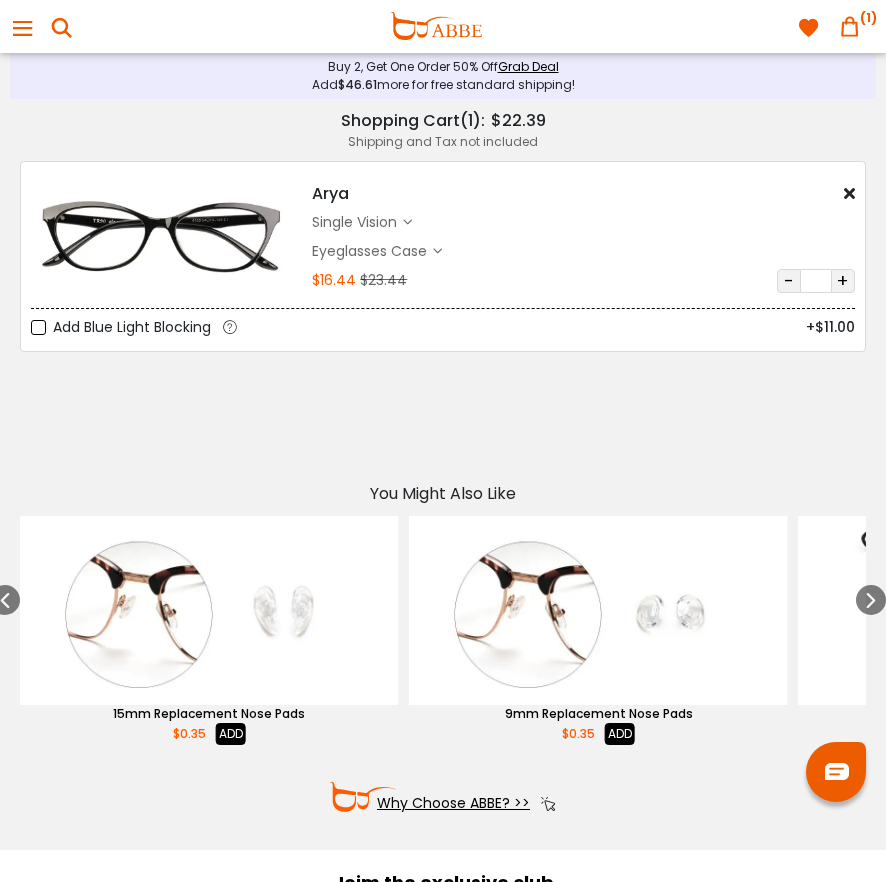 click on "+" at bounding box center [843, 281] 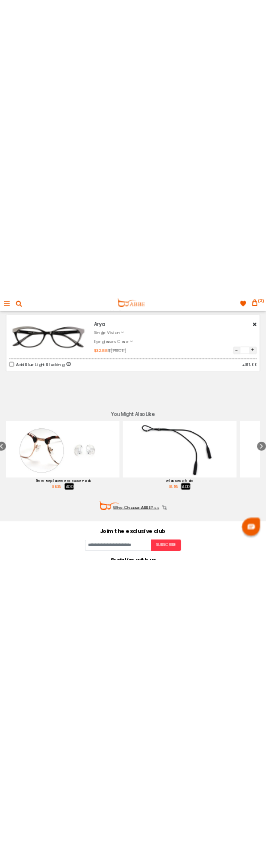 scroll, scrollTop: 0, scrollLeft: 0, axis: both 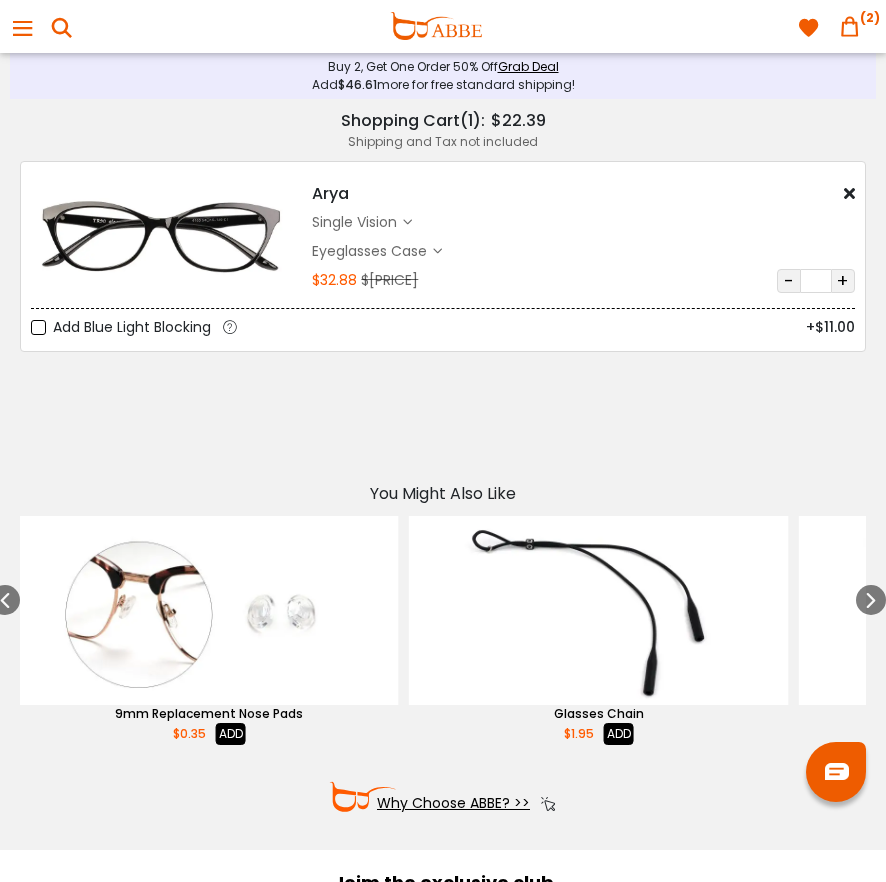 click on "+" at bounding box center [843, 281] 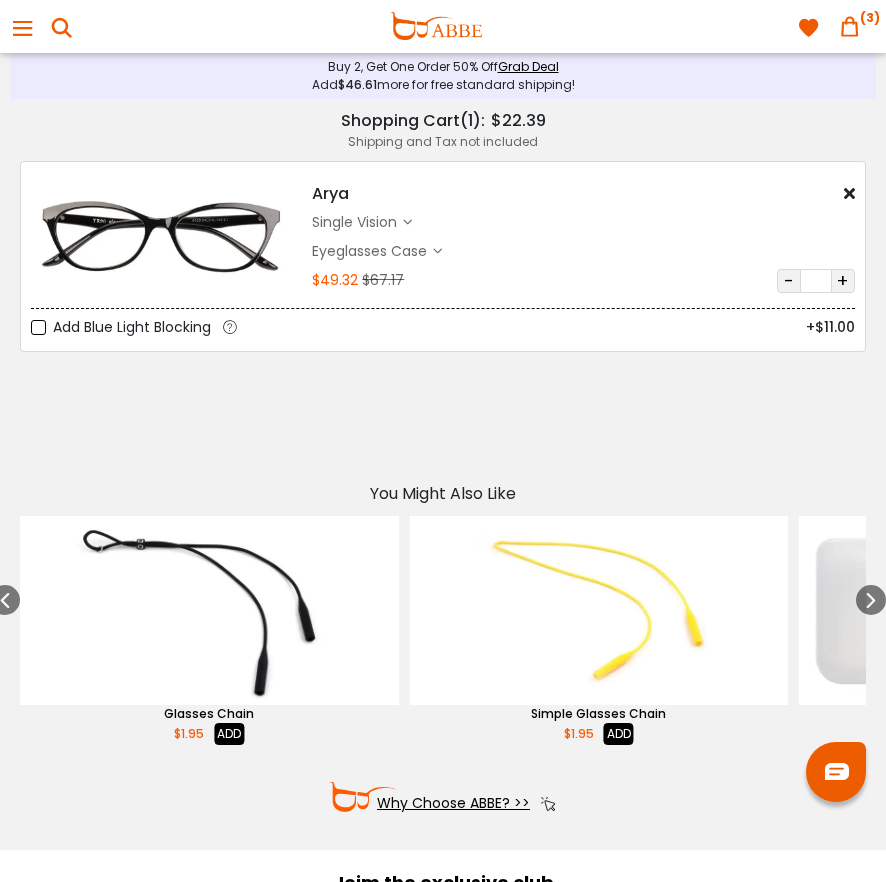 click on "Eyeglasses Case" at bounding box center [372, 251] 